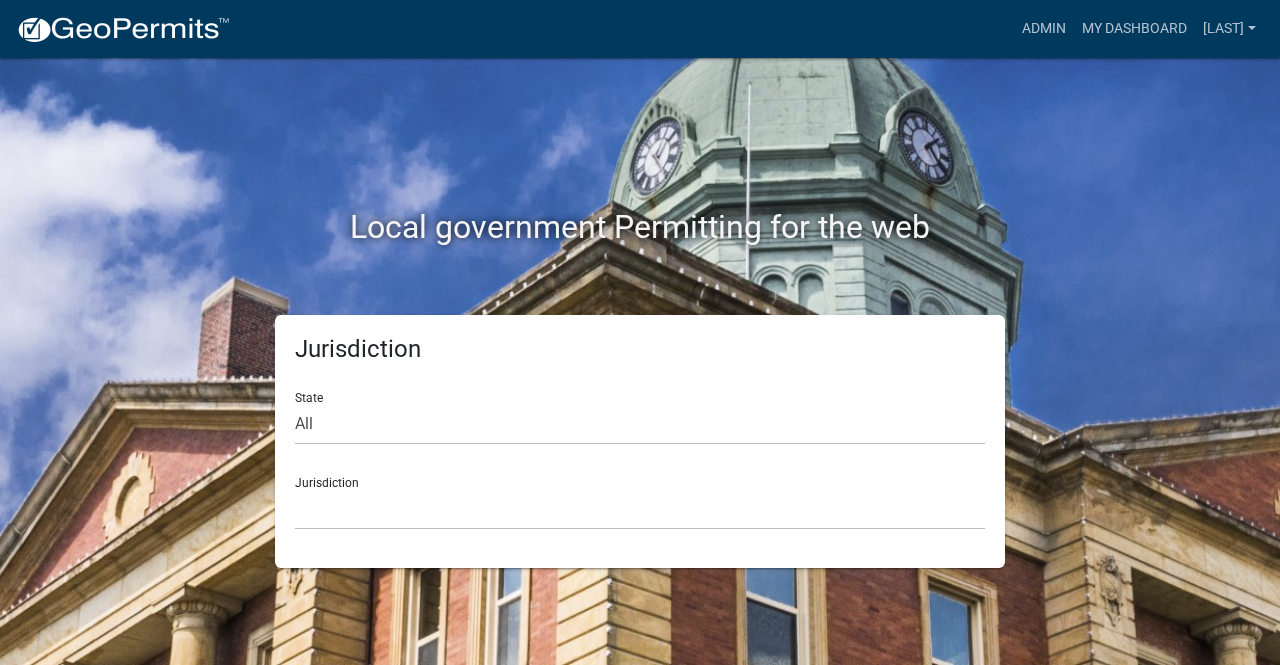 scroll, scrollTop: 0, scrollLeft: 0, axis: both 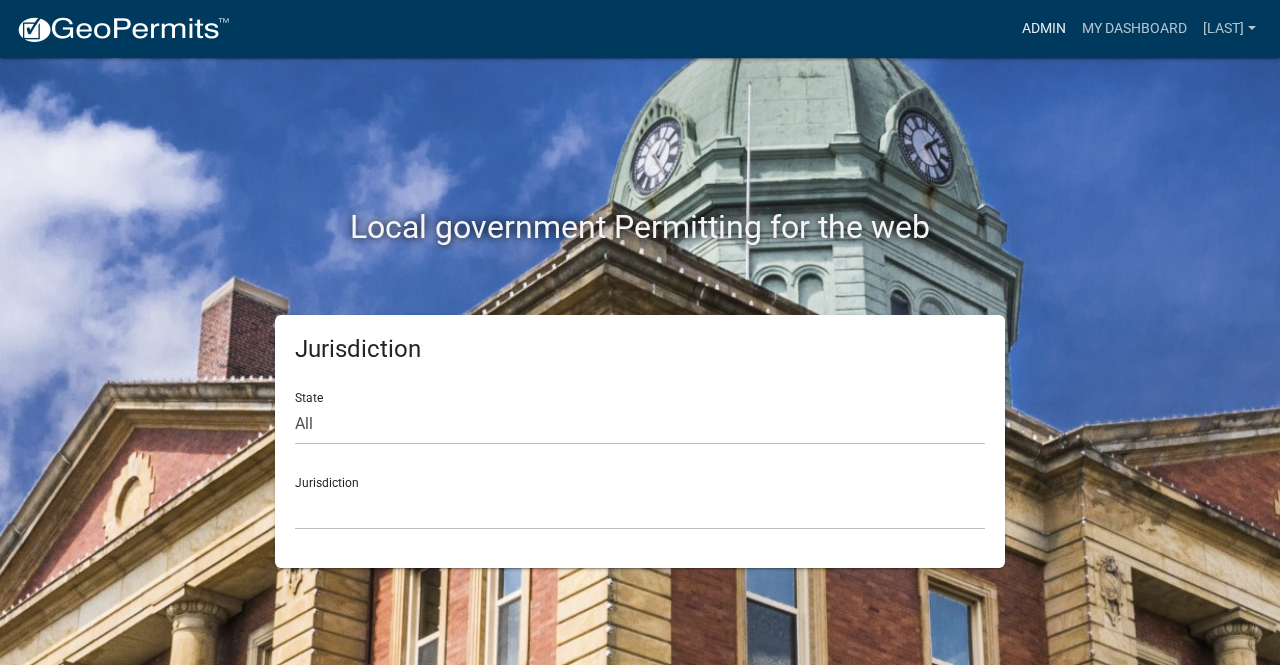 click on "Admin" at bounding box center (1044, 29) 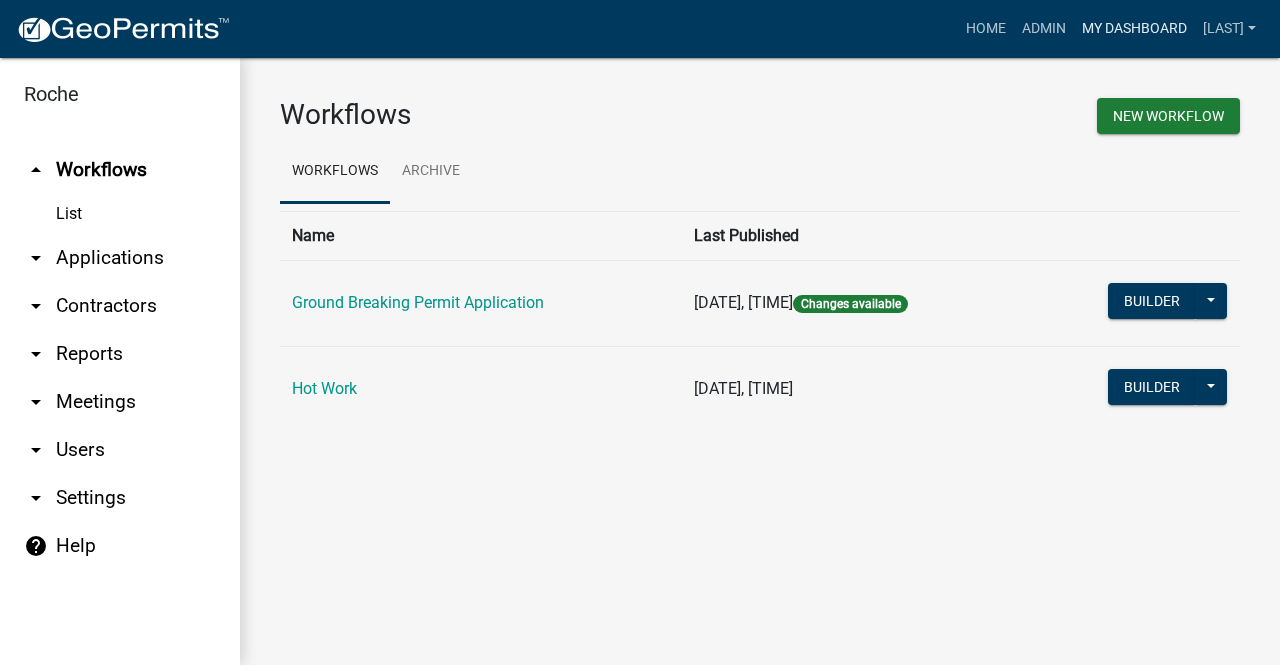 click on "My Dashboard" at bounding box center (1134, 29) 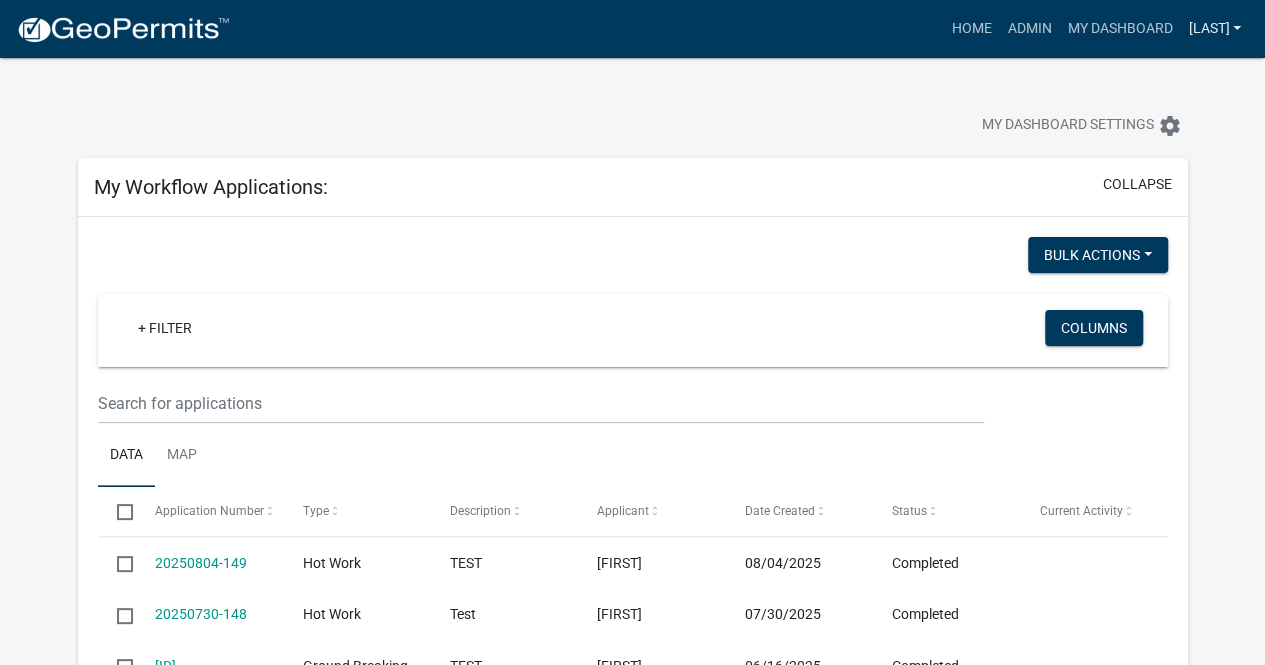 click on "[LAST]" at bounding box center (1214, 29) 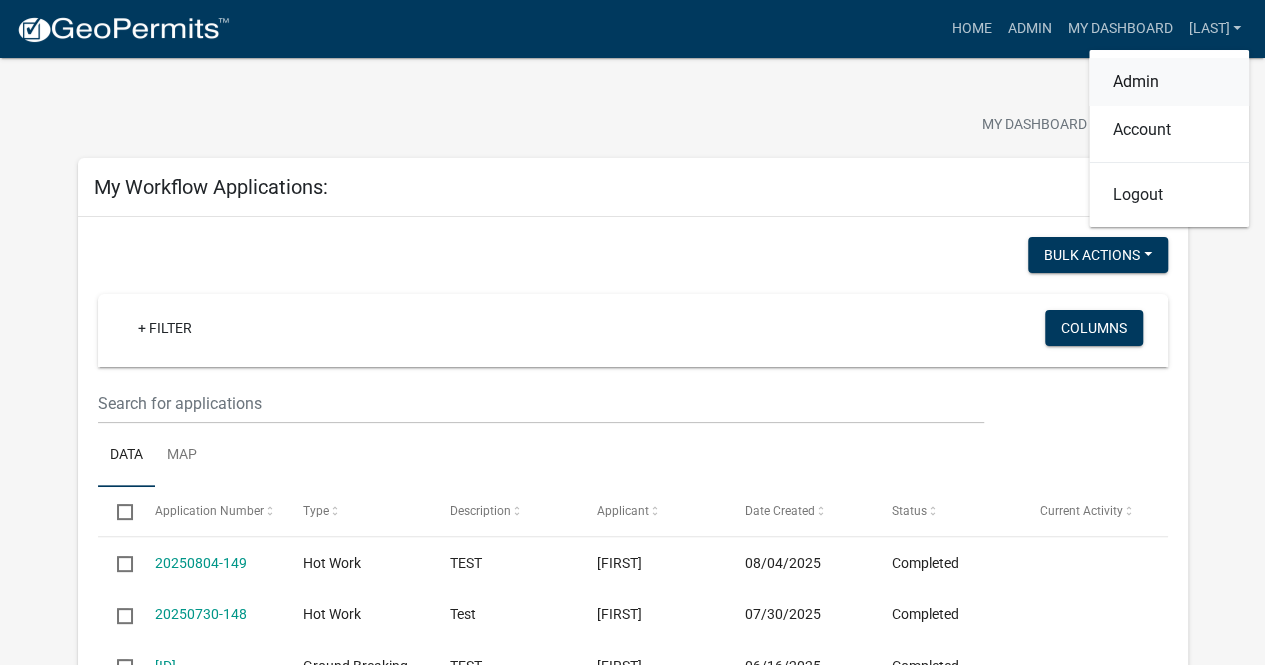click on "Admin" at bounding box center (1169, 82) 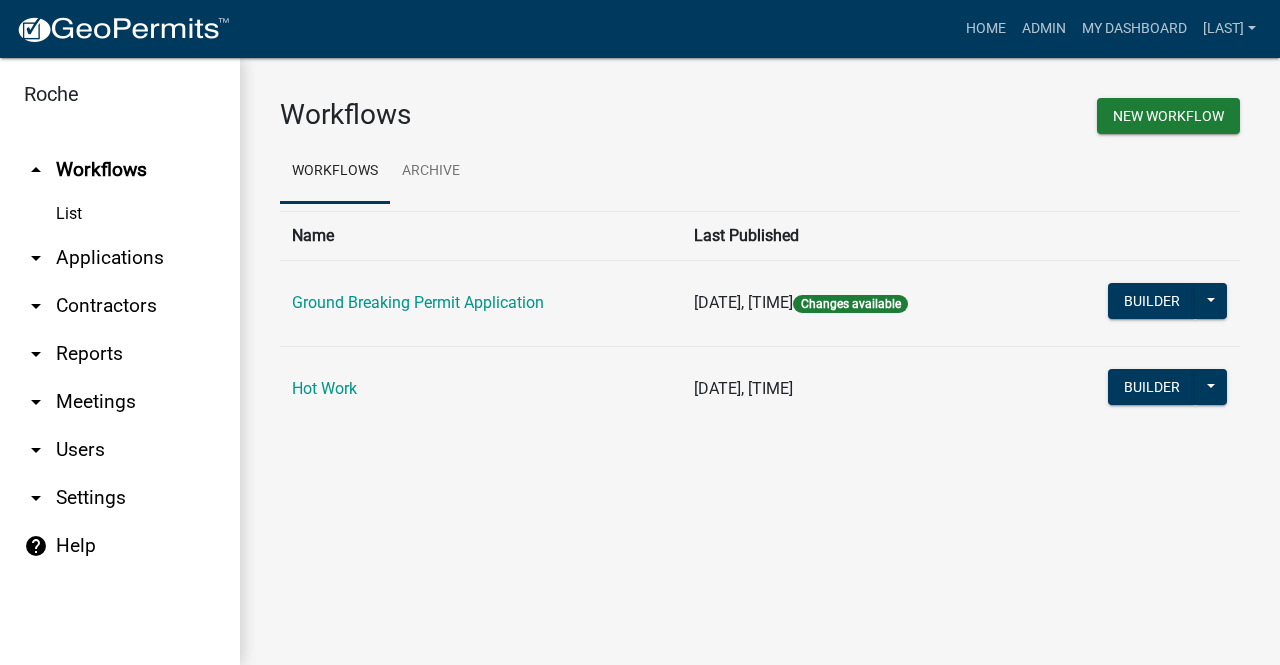 click on "arrow_drop_down   Users" at bounding box center [120, 450] 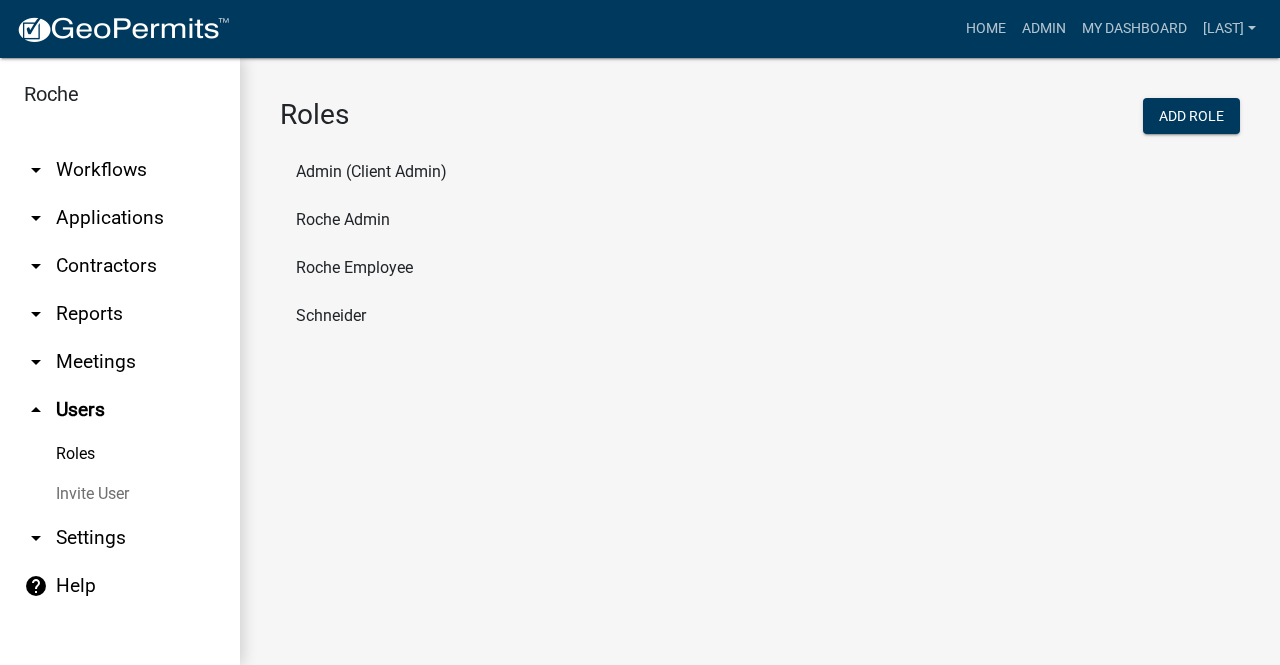 click on "Roche Employee" 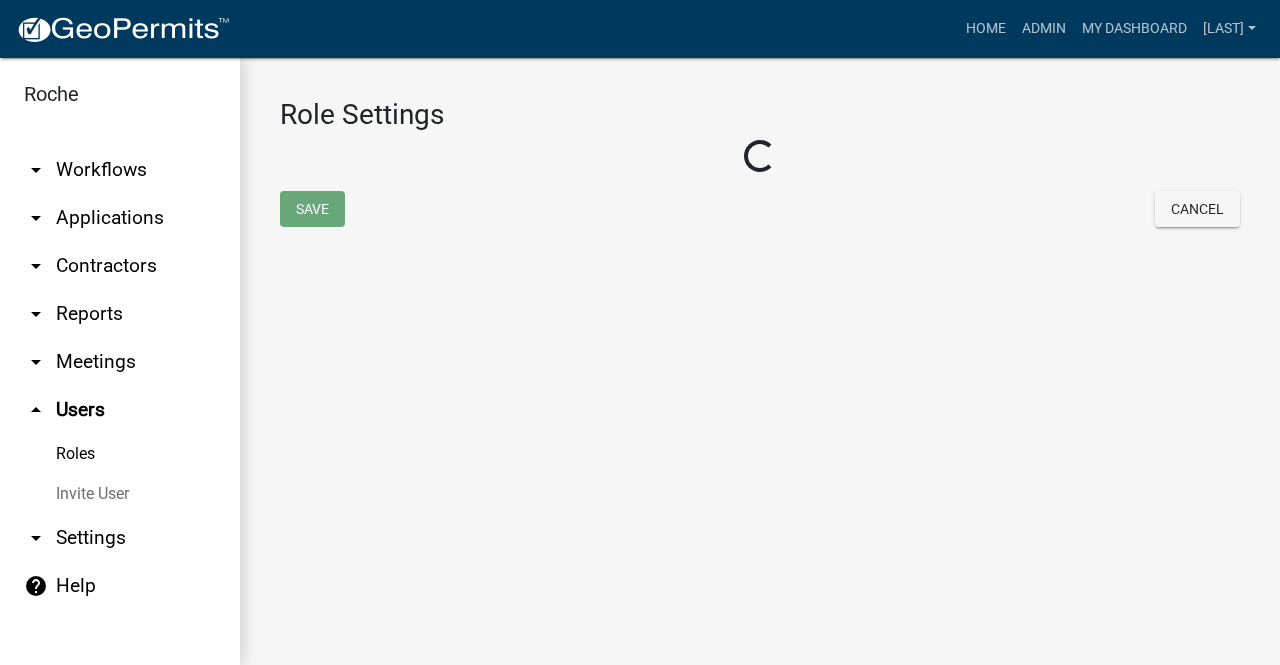 select on "3: orange" 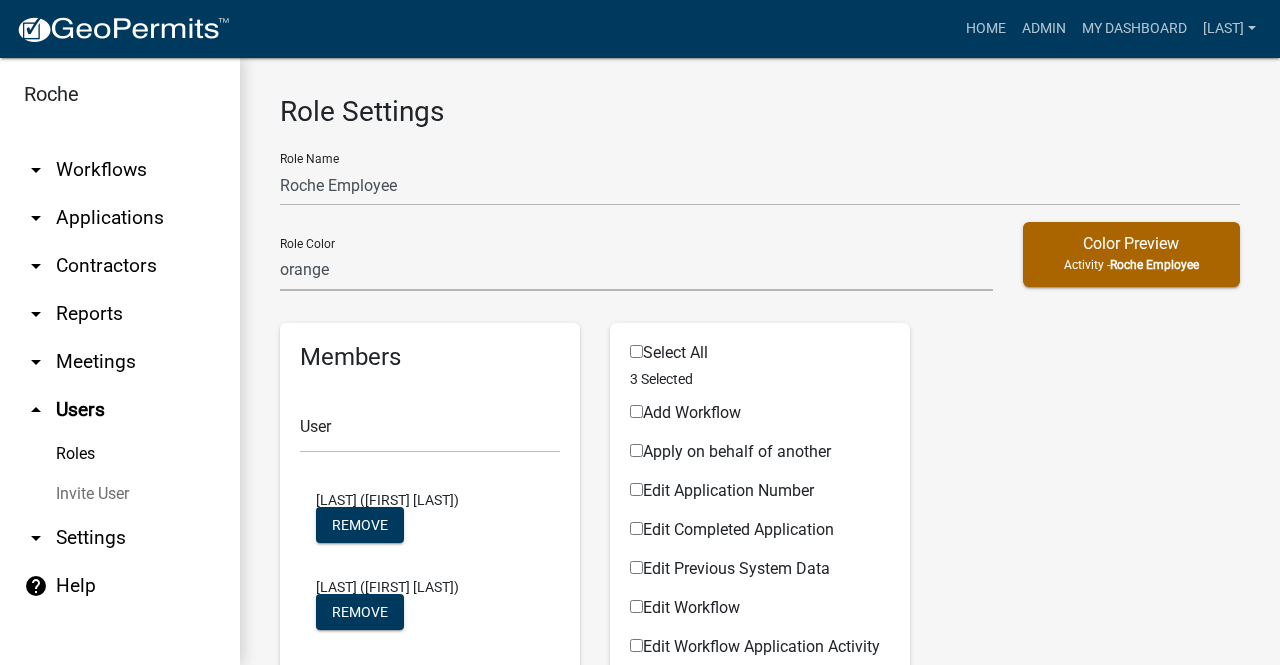 scroll, scrollTop: 0, scrollLeft: 0, axis: both 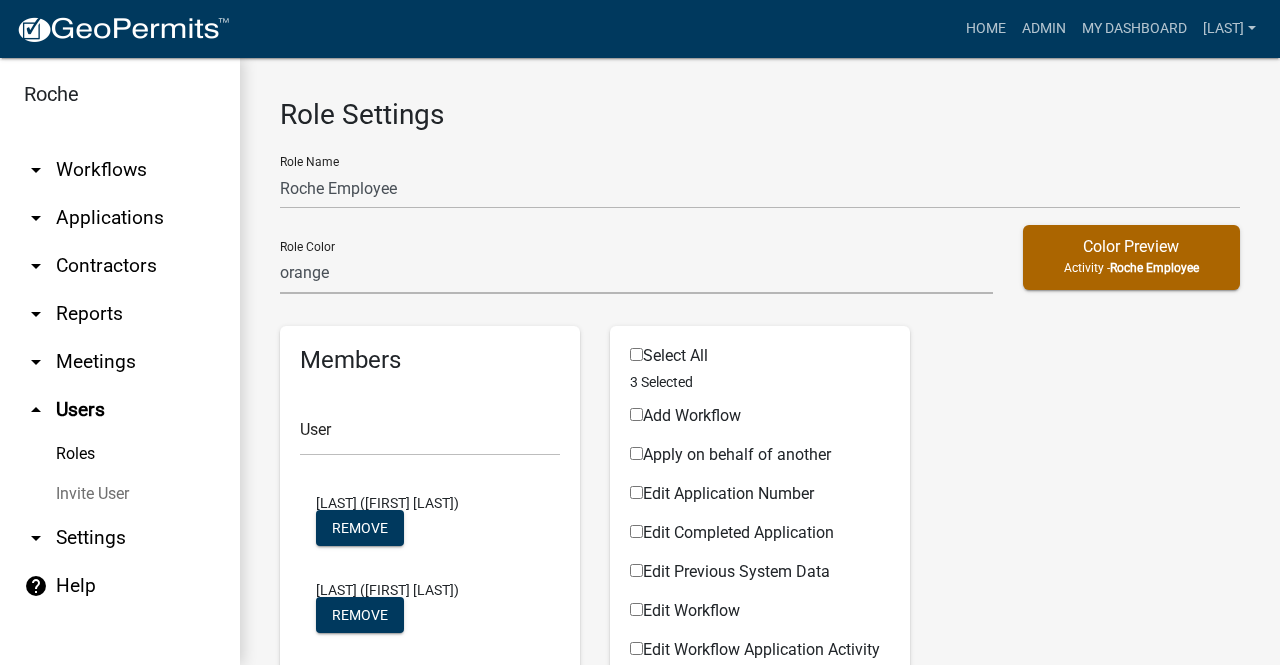 click on "Roles" at bounding box center [120, 454] 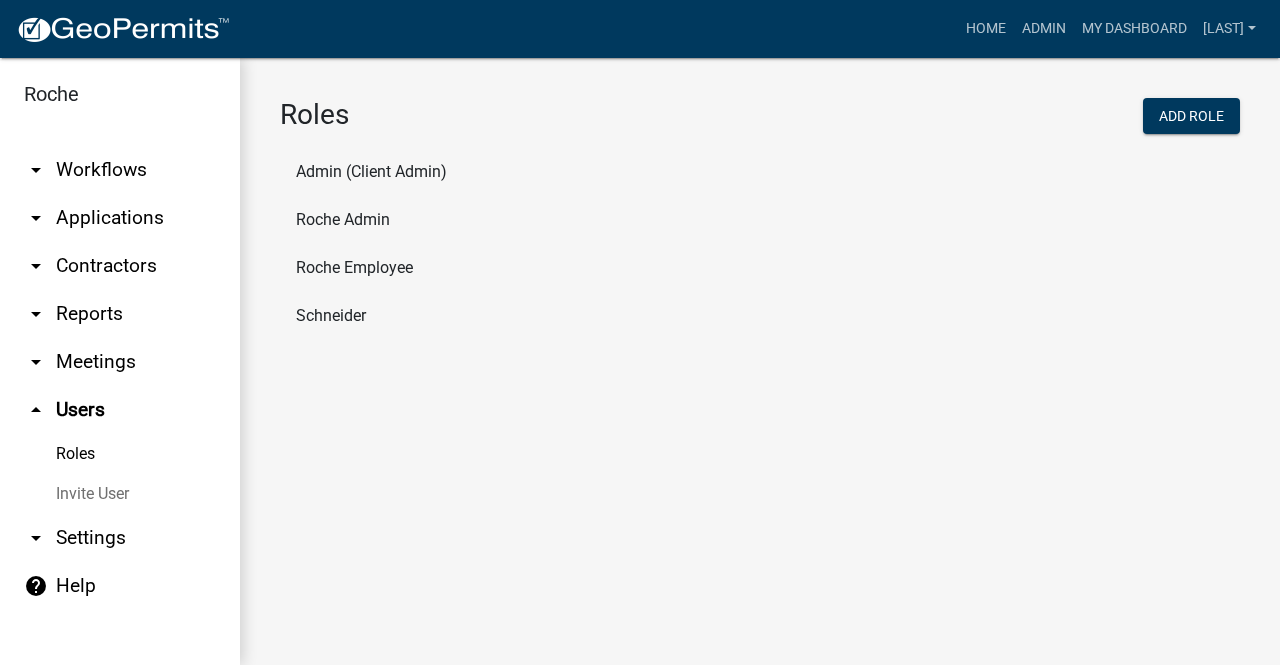 click on "Roche Employee" 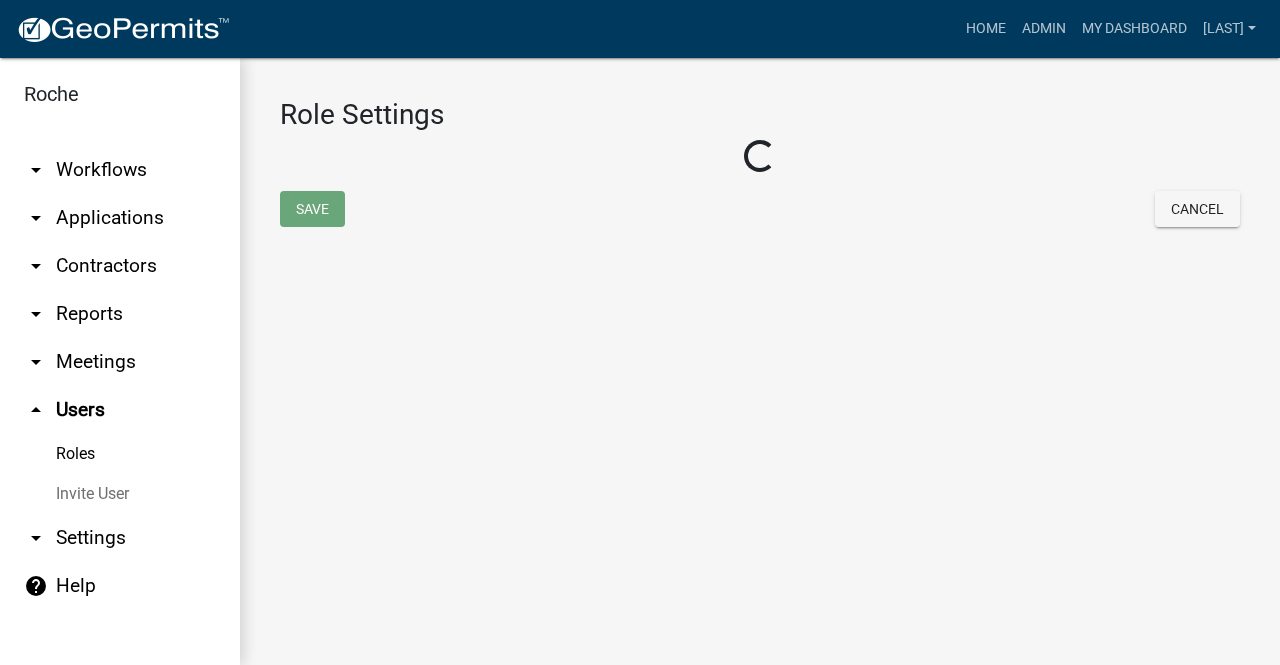 select on "3: orange" 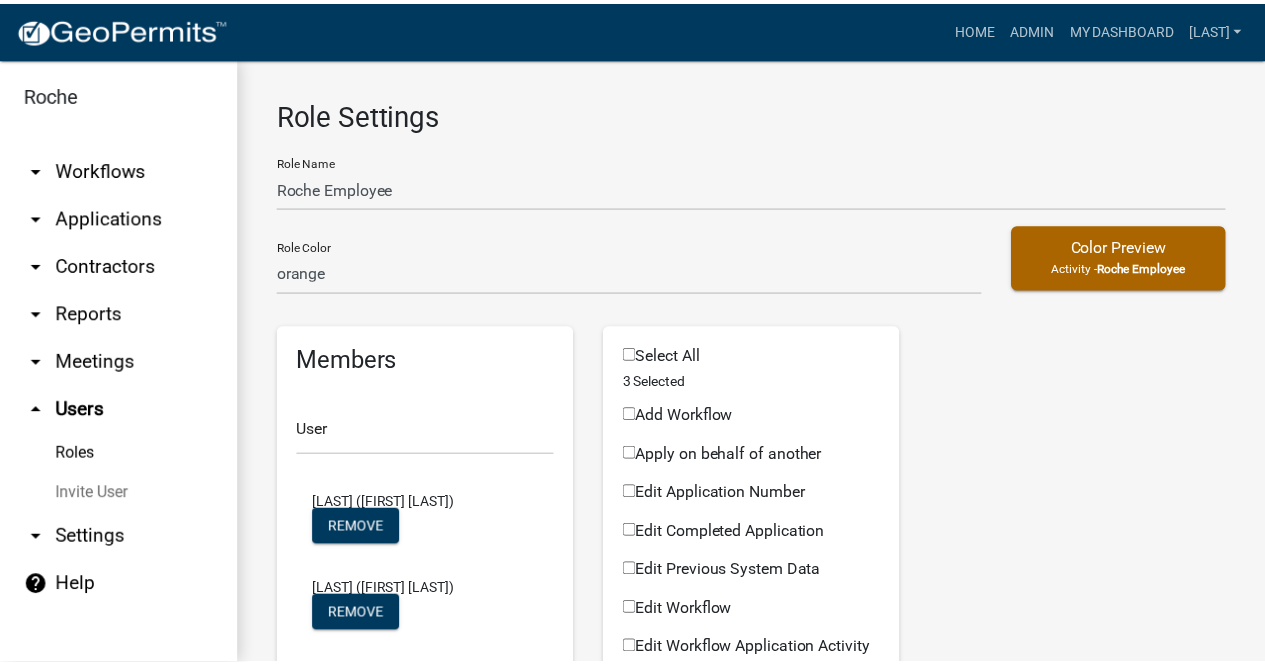 scroll, scrollTop: 0, scrollLeft: 0, axis: both 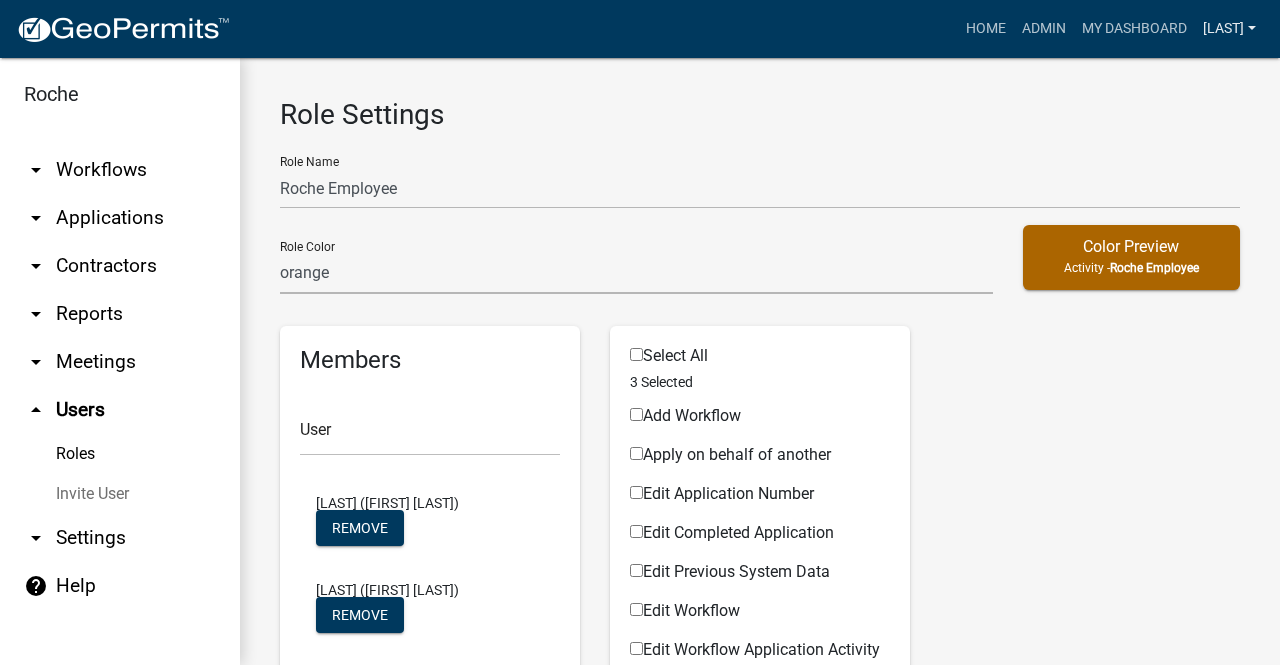 click on "[LAST]" at bounding box center [1229, 29] 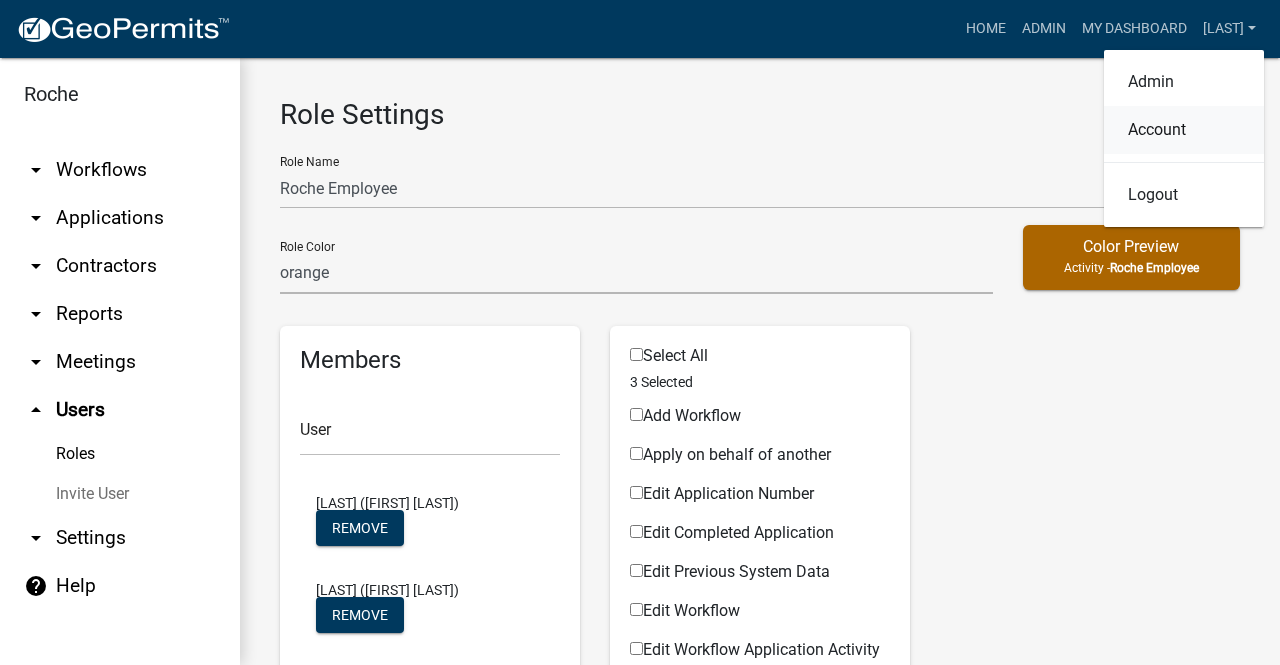 click on "Account" at bounding box center (1184, 130) 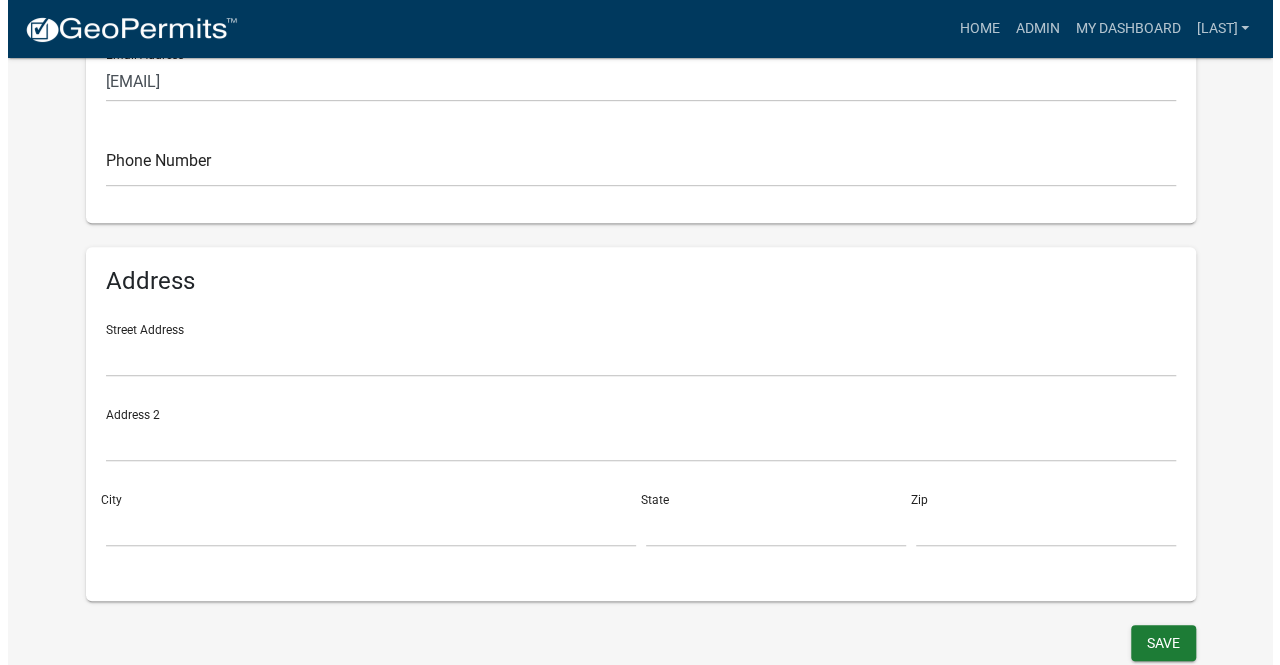 scroll, scrollTop: 0, scrollLeft: 0, axis: both 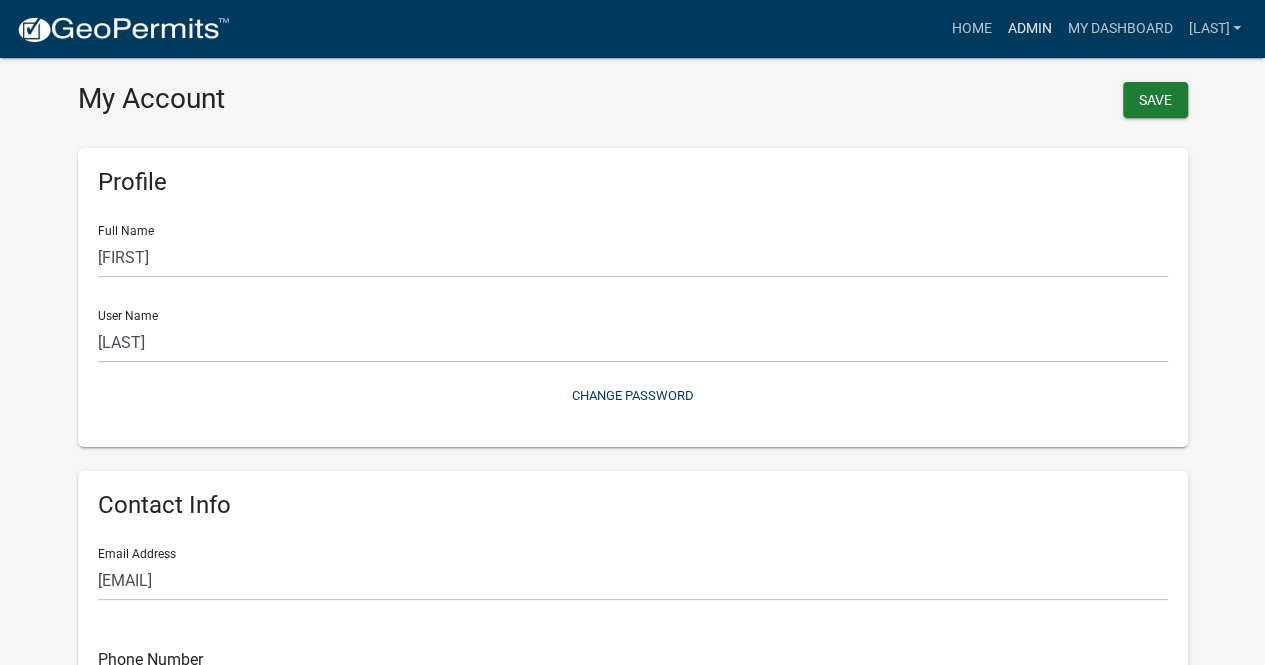 click on "Admin" at bounding box center [1029, 29] 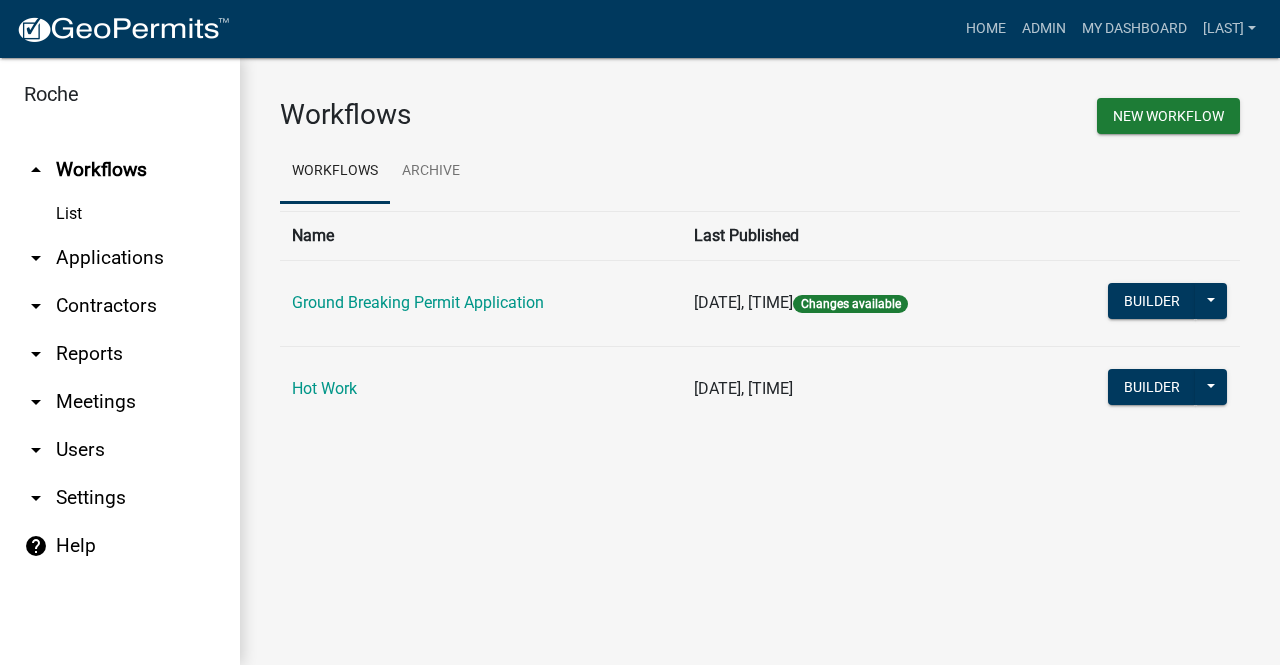 click on "arrow_drop_down   Users" at bounding box center [120, 450] 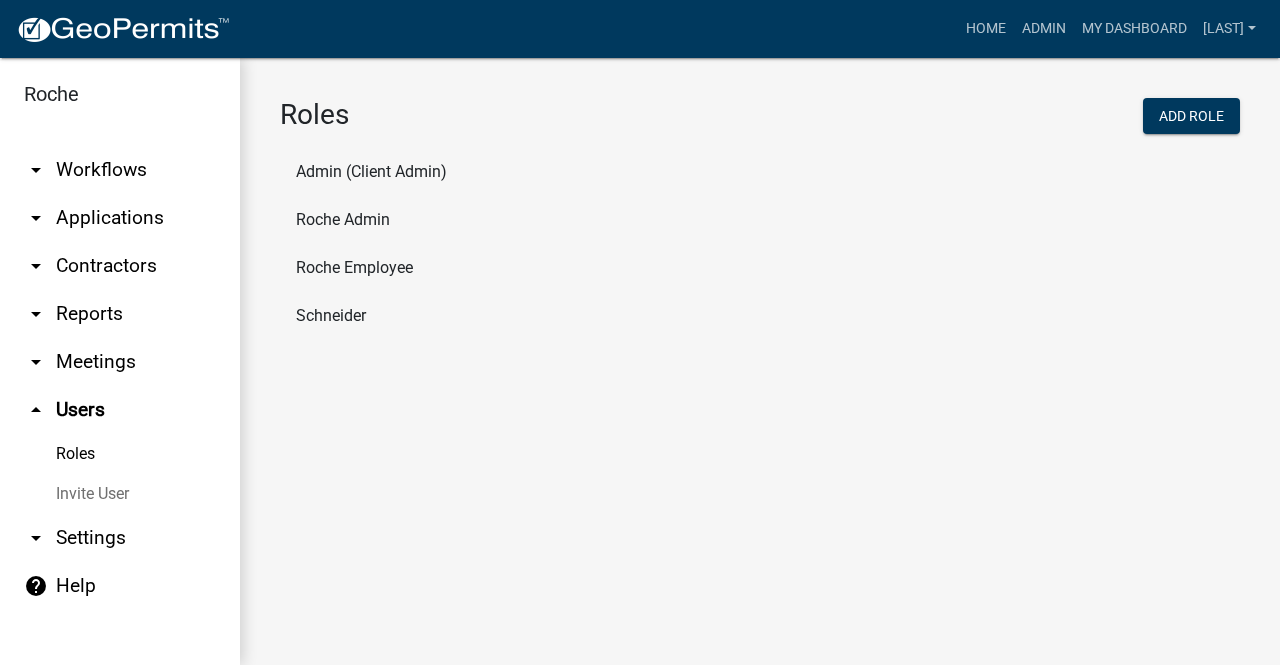 click on "Roche Employee" 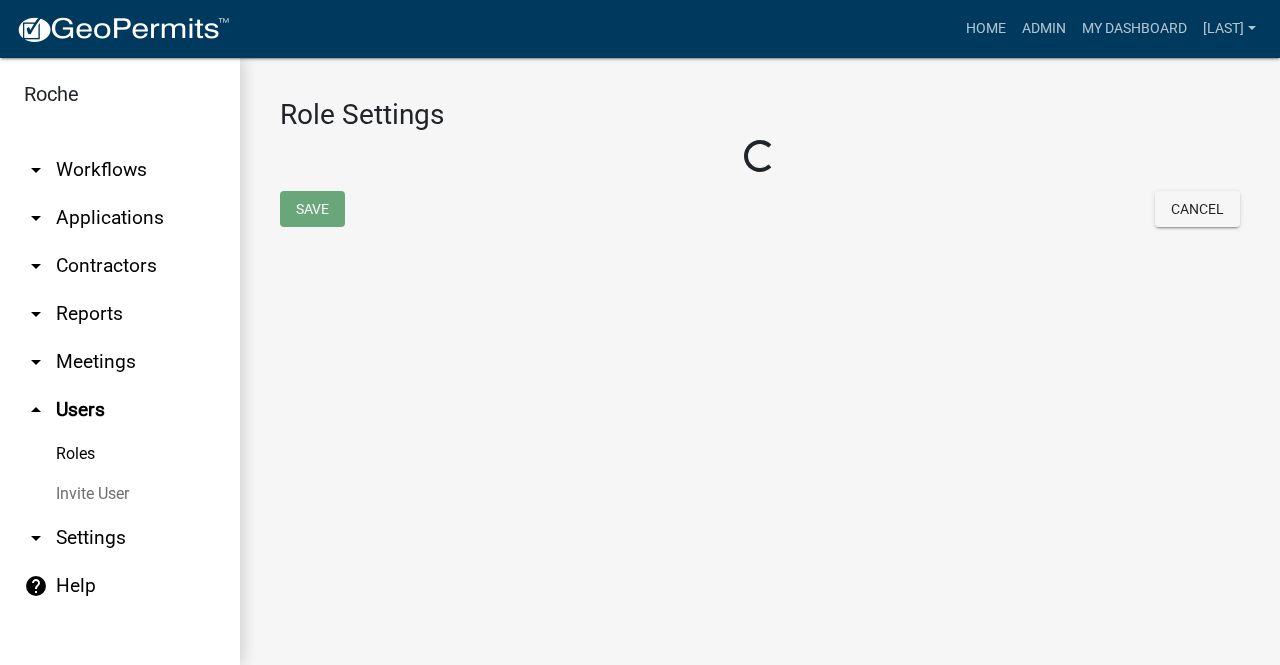 select on "3: orange" 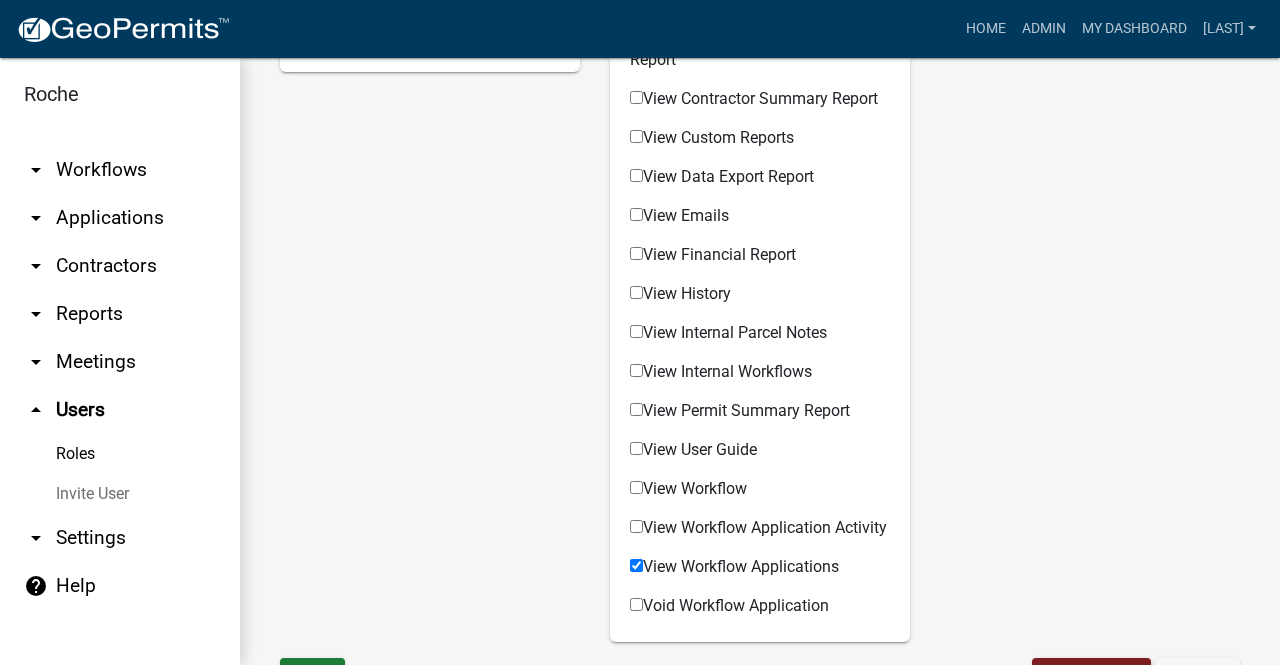scroll, scrollTop: 1314, scrollLeft: 0, axis: vertical 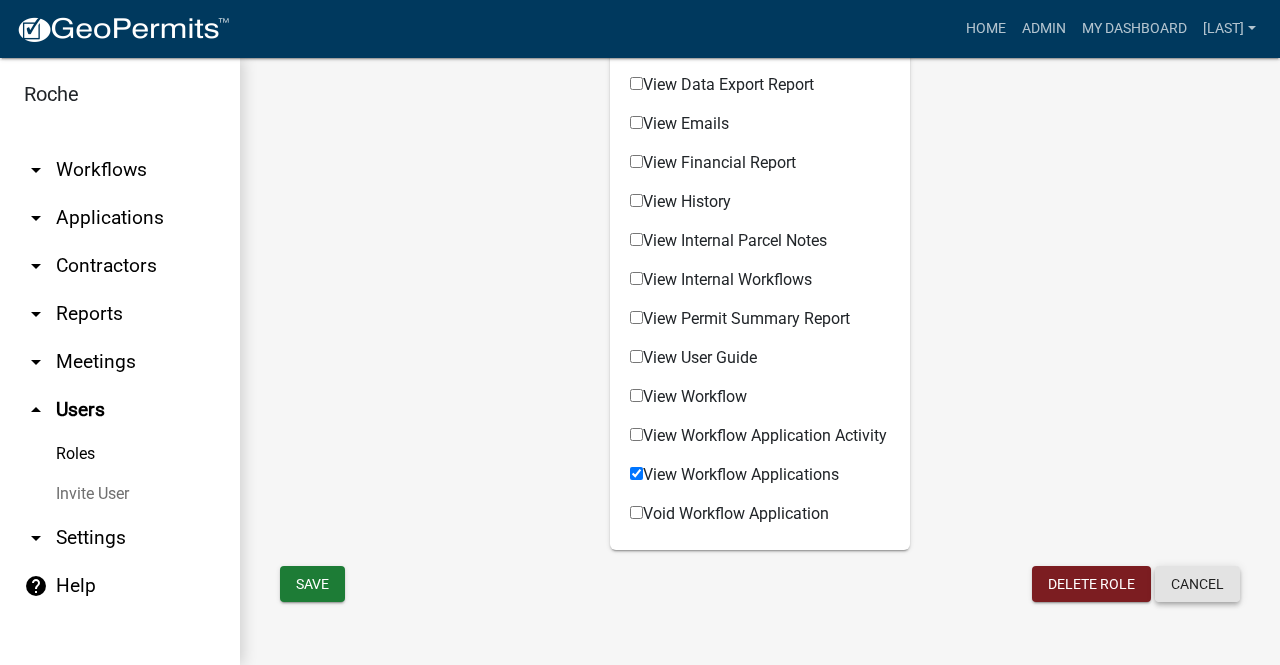click on "Cancel" 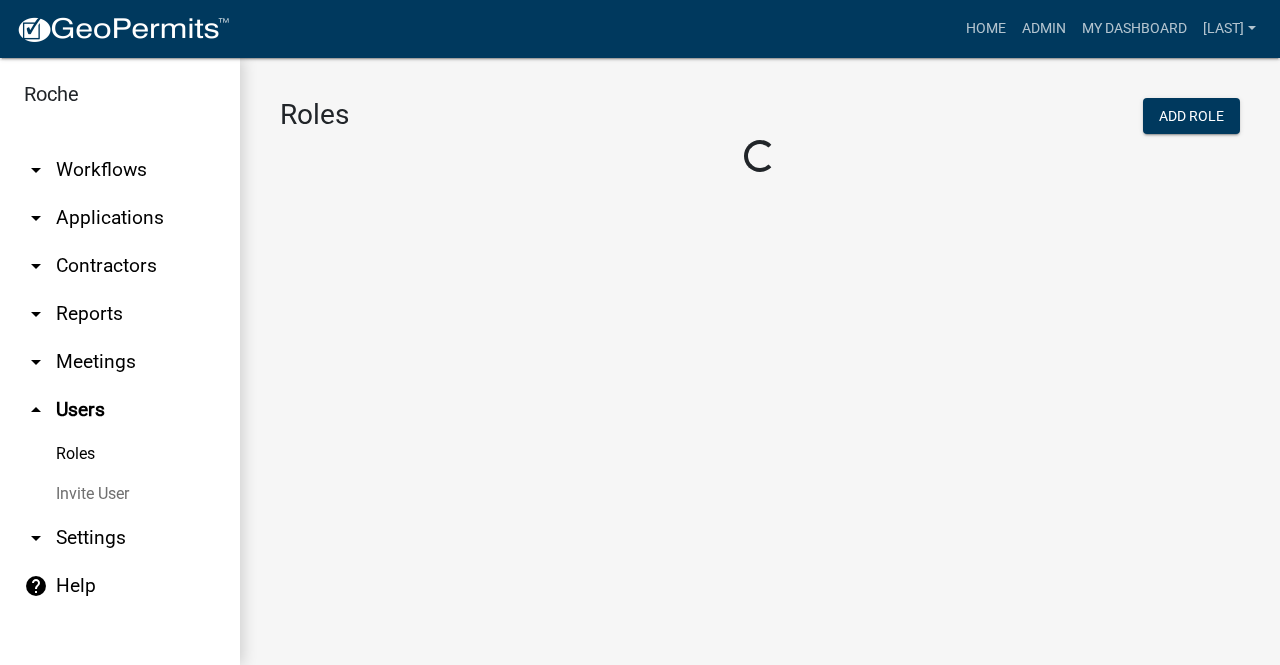 scroll, scrollTop: 0, scrollLeft: 0, axis: both 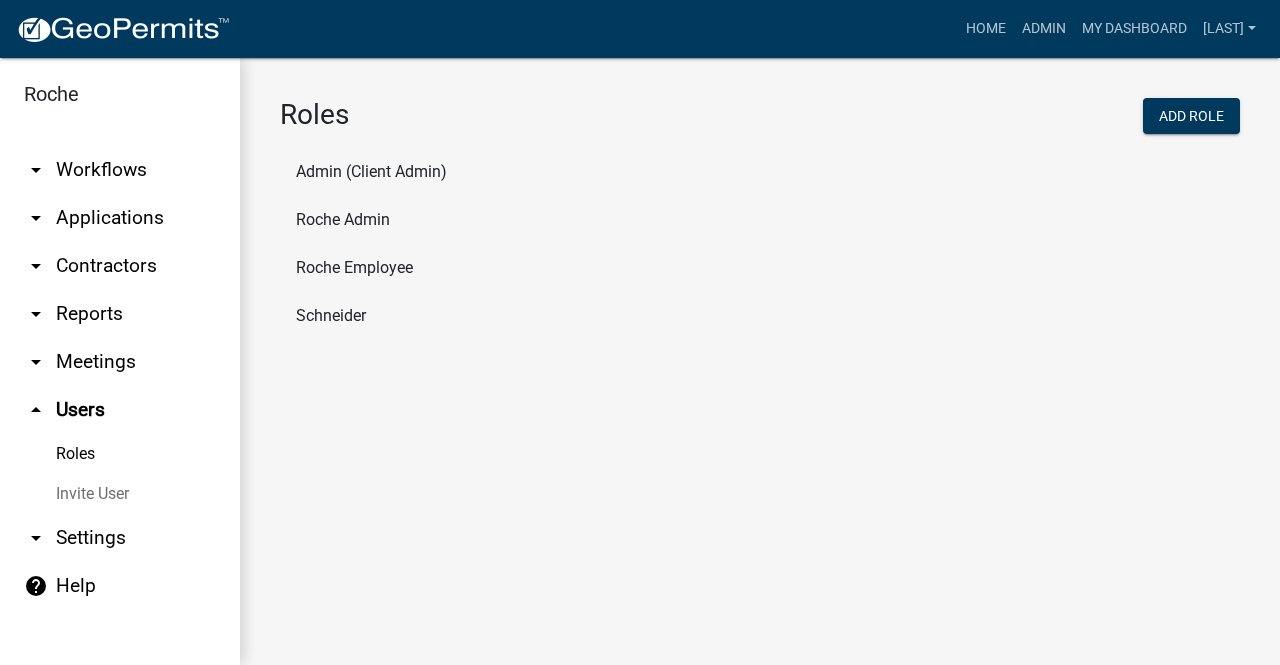 click on "Roche Admin" 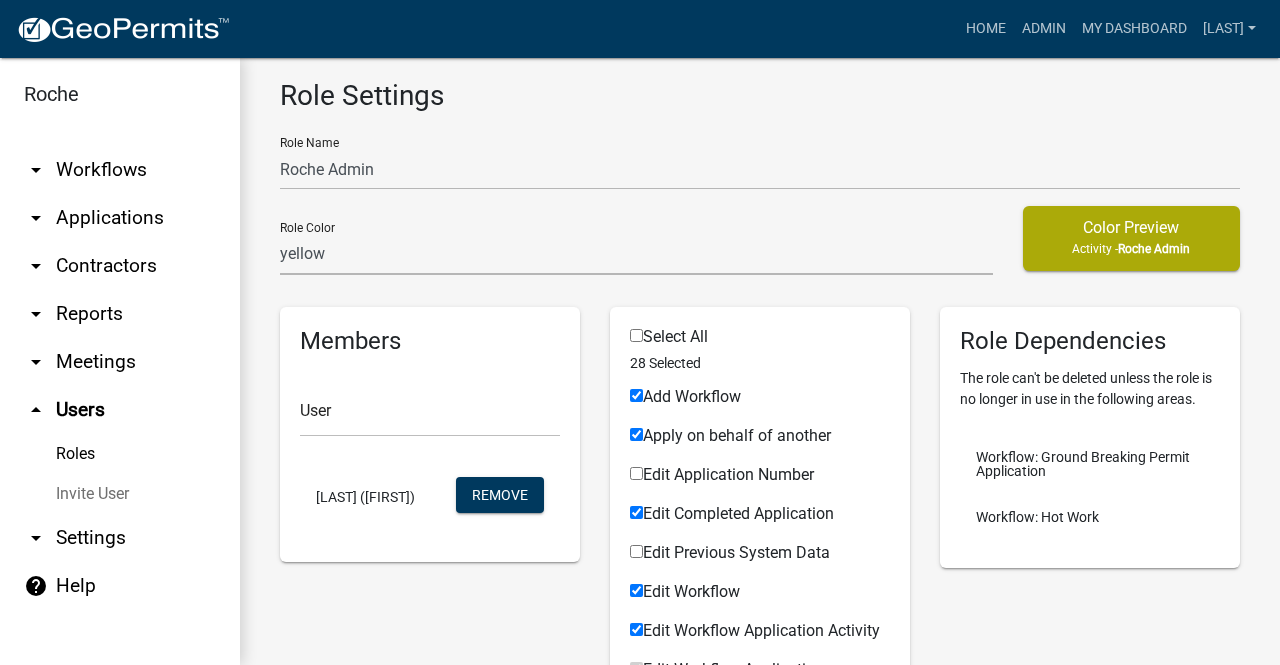scroll, scrollTop: 0, scrollLeft: 0, axis: both 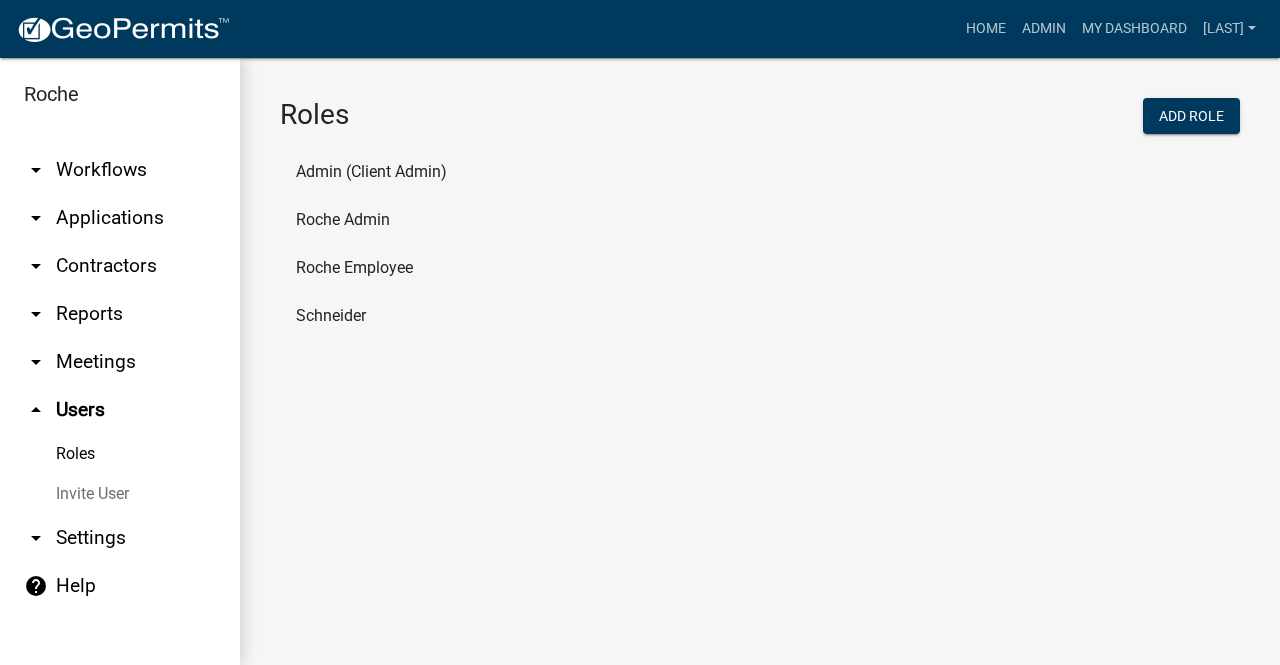 click on "Schneider" 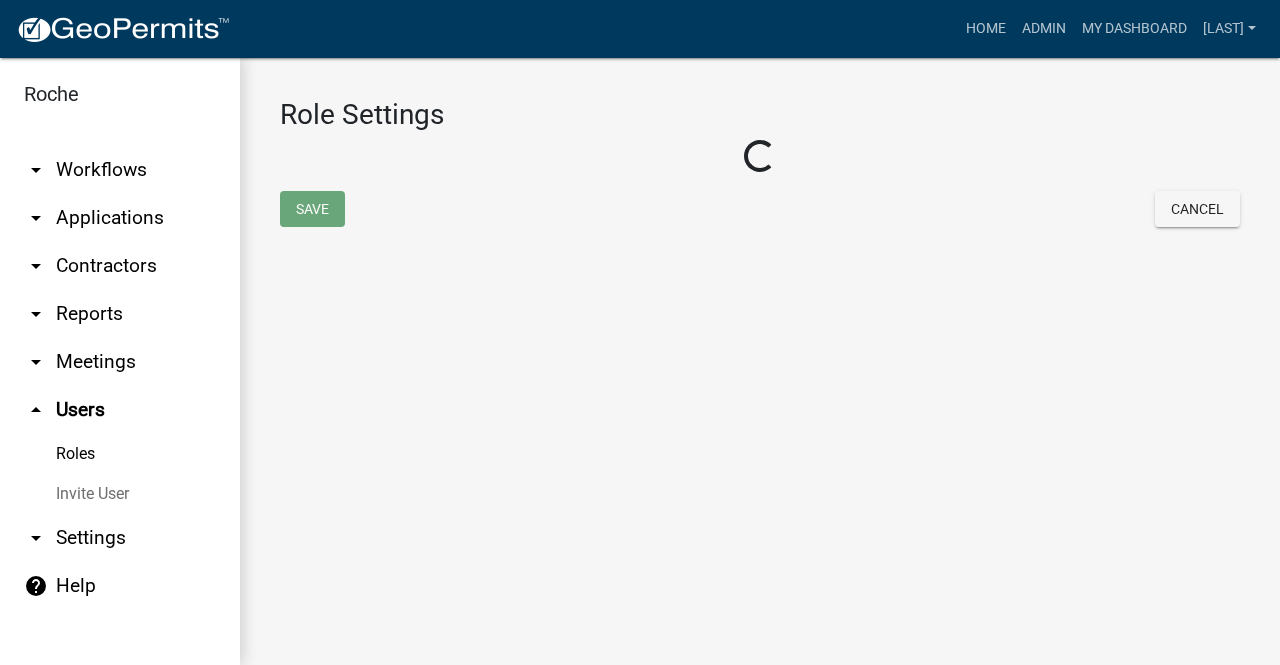 select on "6: light-blue" 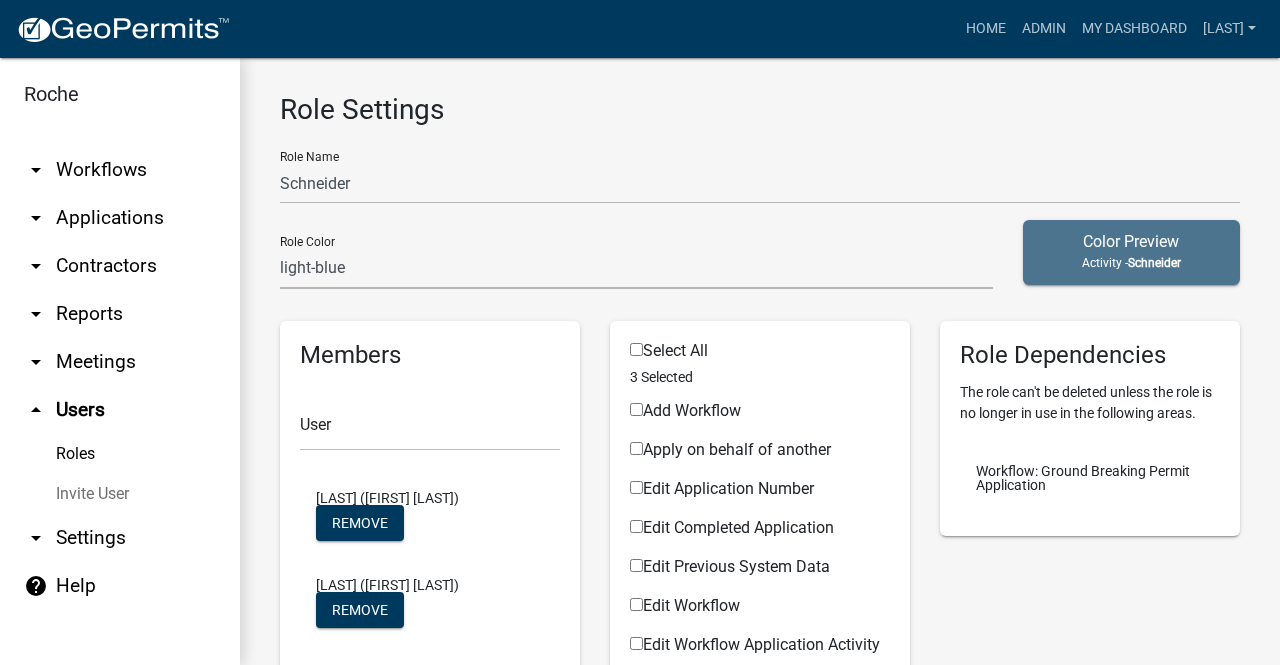 scroll, scrollTop: 0, scrollLeft: 0, axis: both 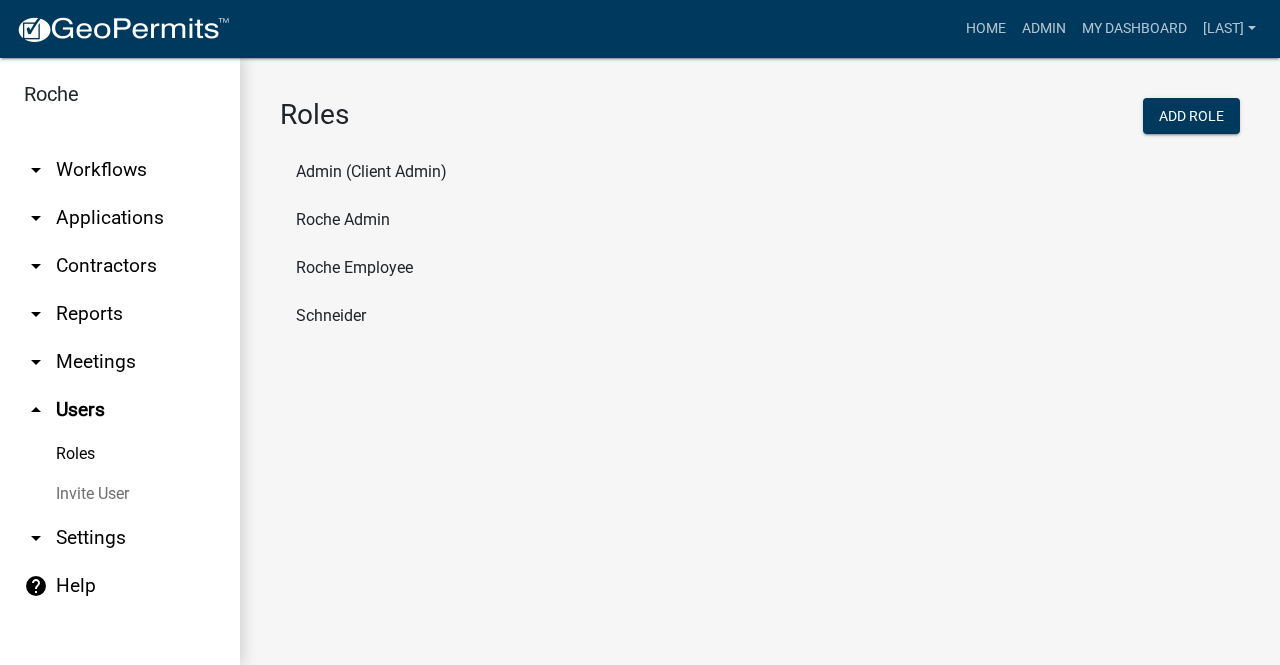 click on "Roche Employee" 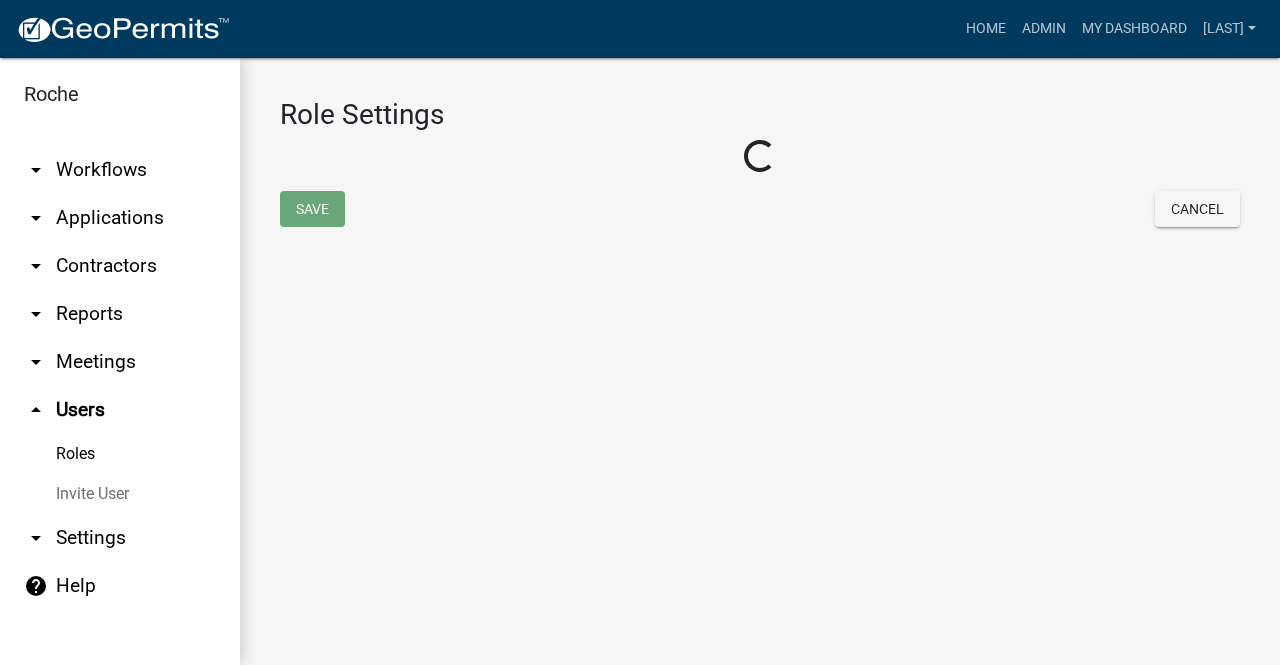 select on "3: orange" 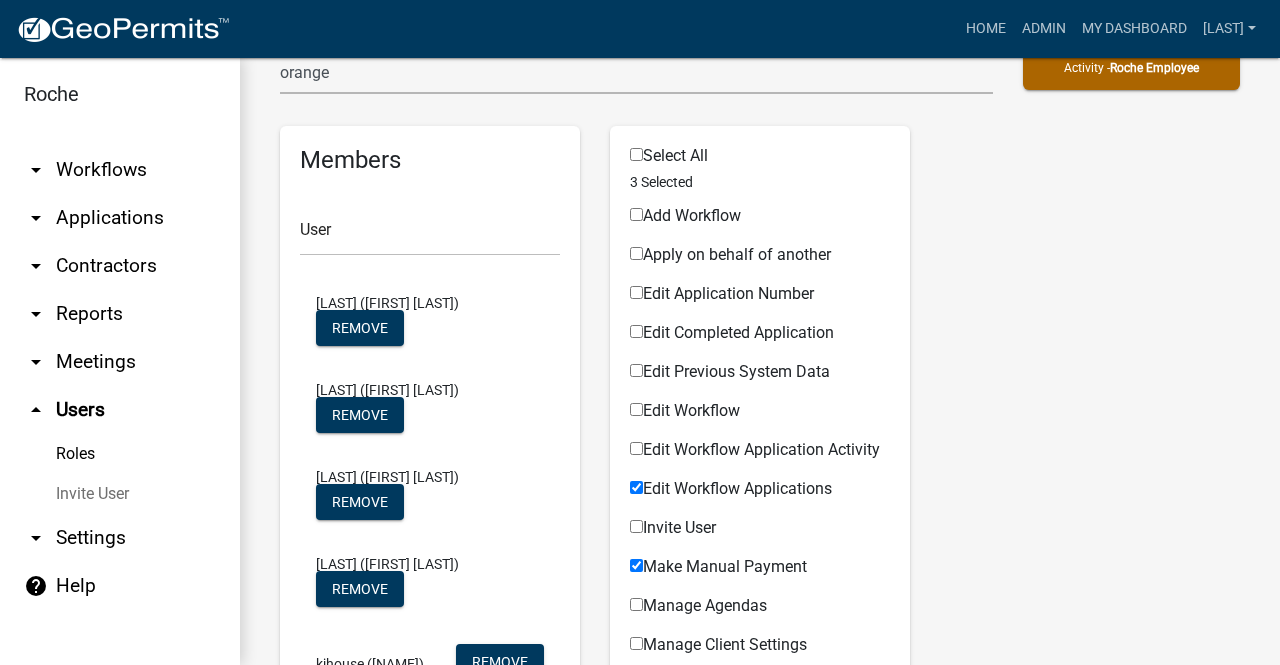 scroll, scrollTop: 0, scrollLeft: 0, axis: both 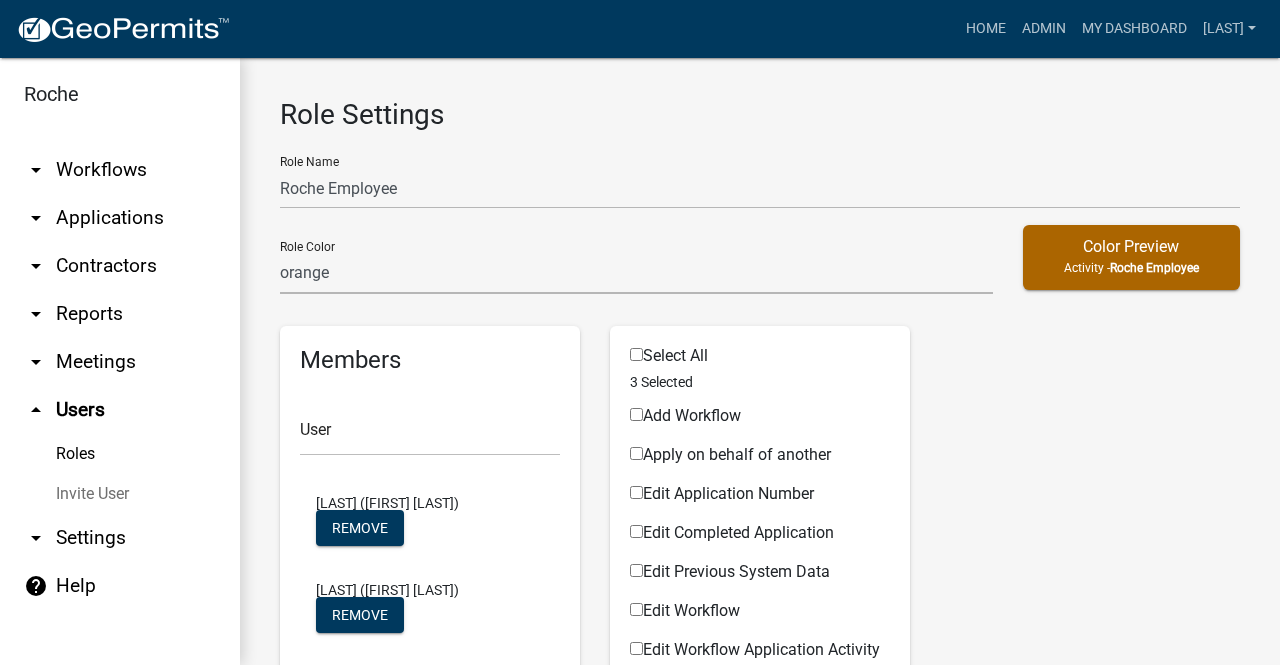click on "arrow_drop_down   Contractors" at bounding box center [120, 266] 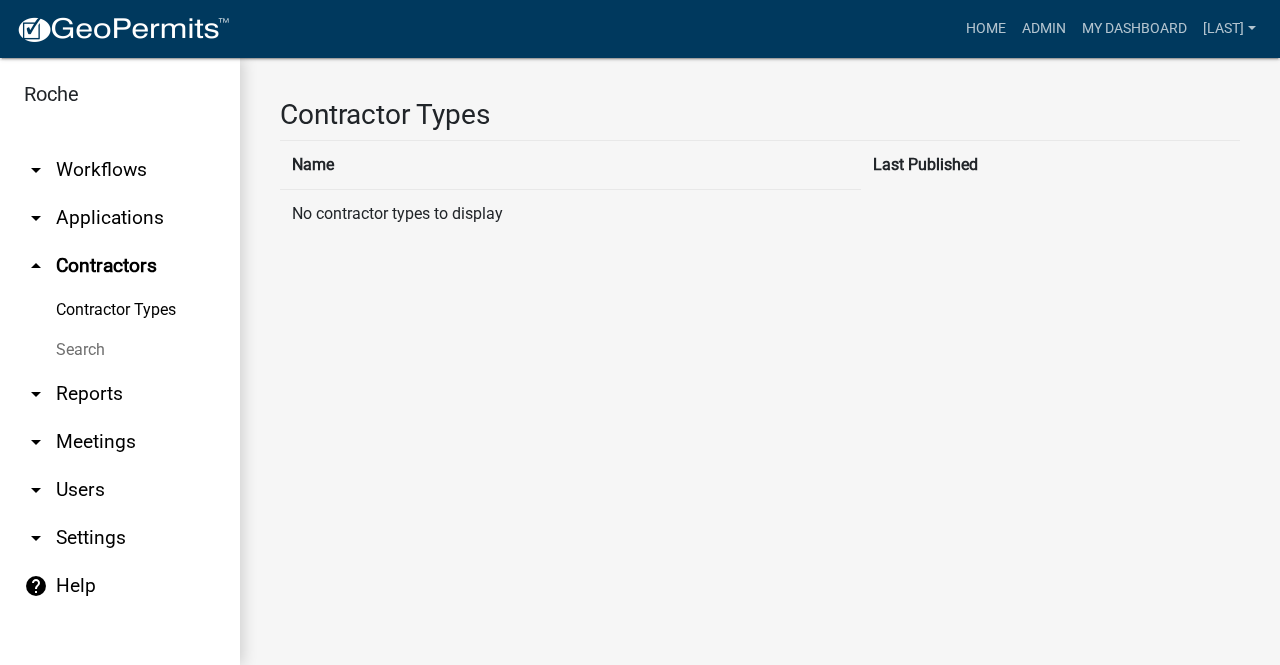 click on "arrow_drop_down   Applications" at bounding box center [120, 218] 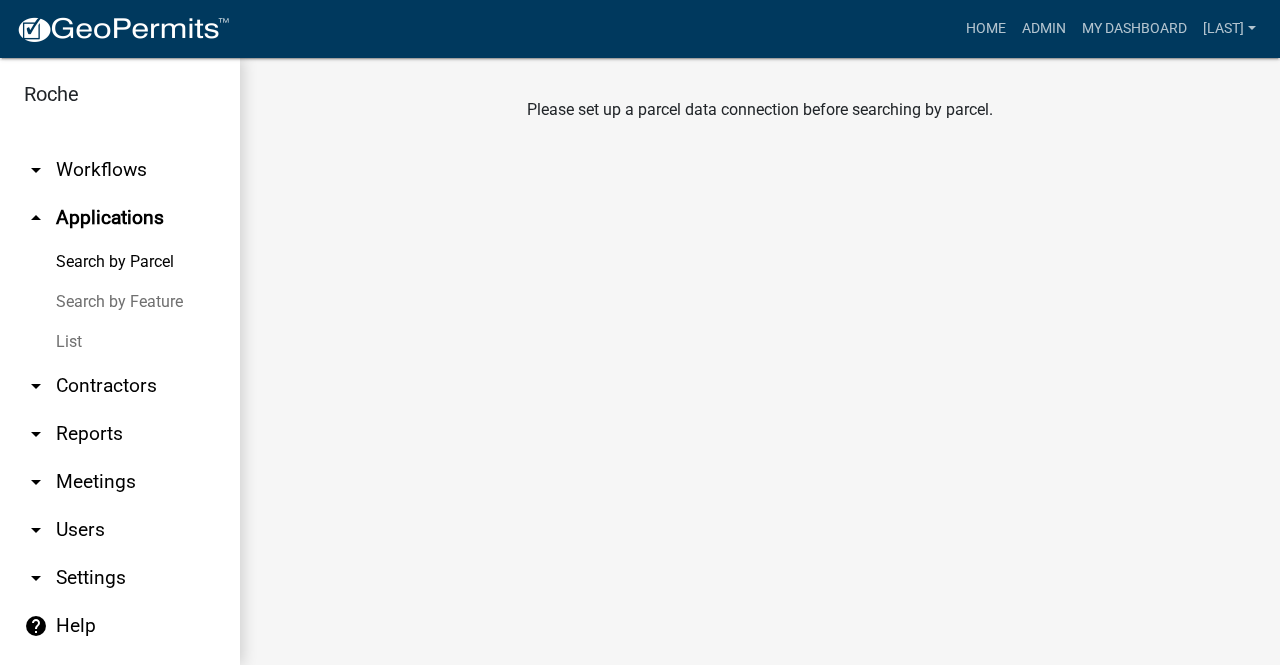 click on "arrow_drop_down" at bounding box center (36, 530) 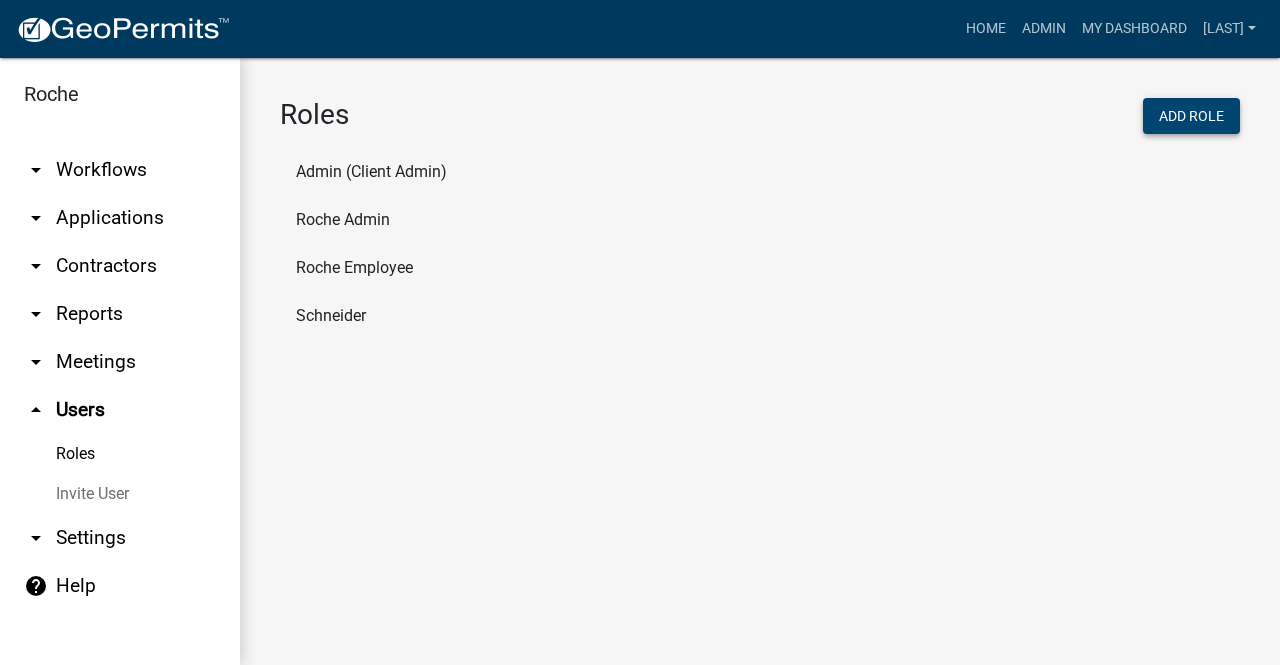 click on "Add Role" 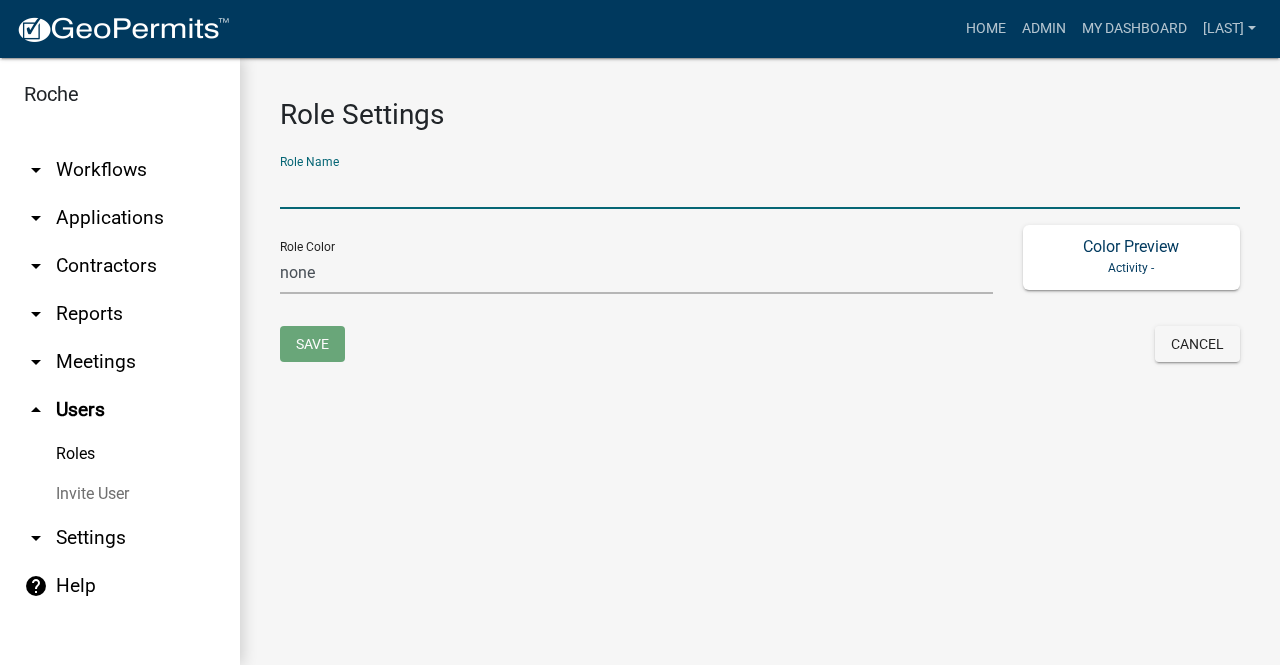click 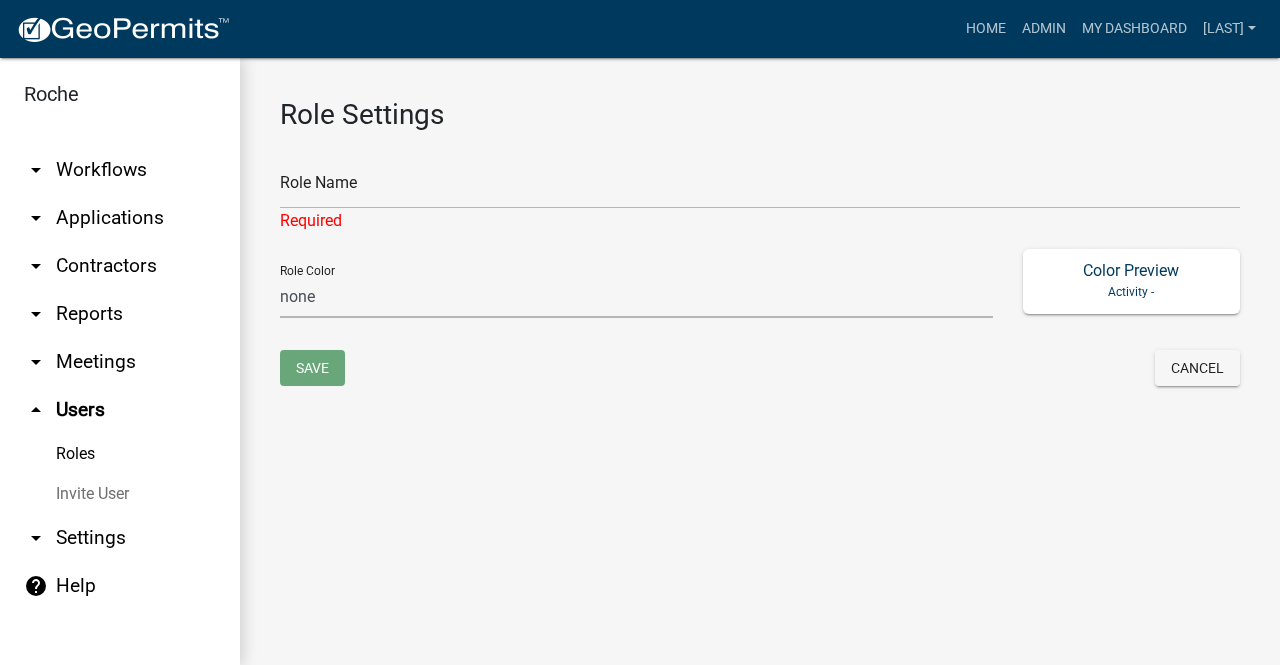 click on "Save" 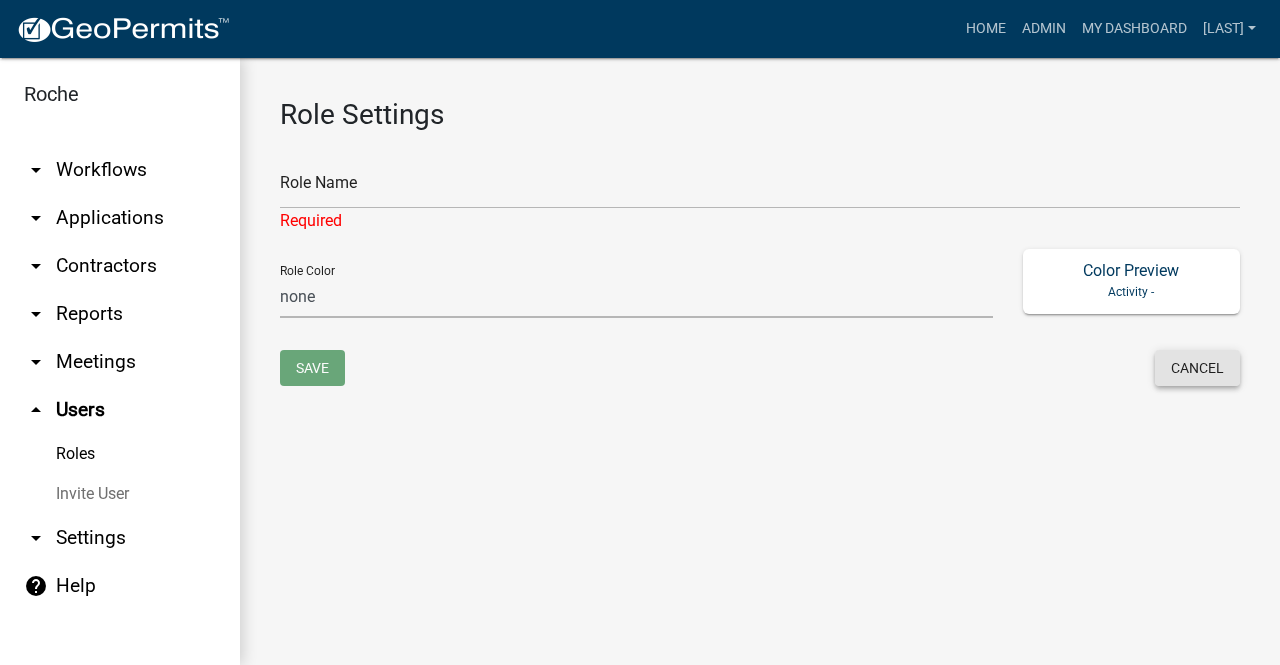 click on "Cancel" 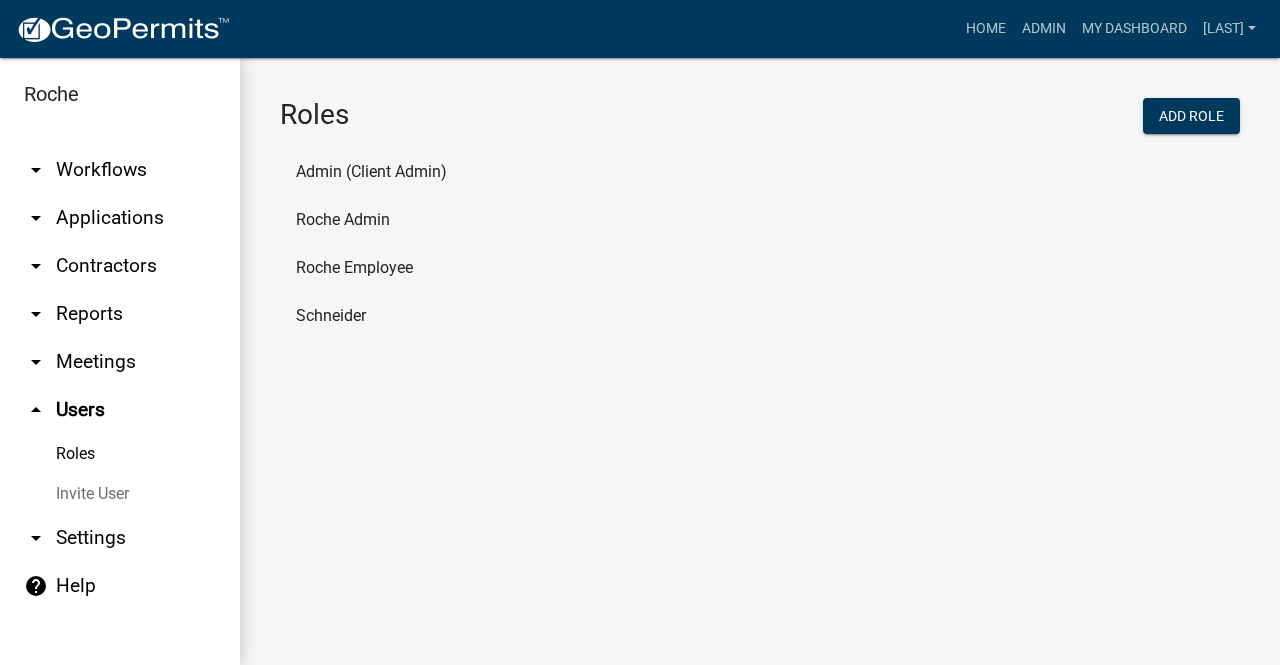 click on "Roche Employee" 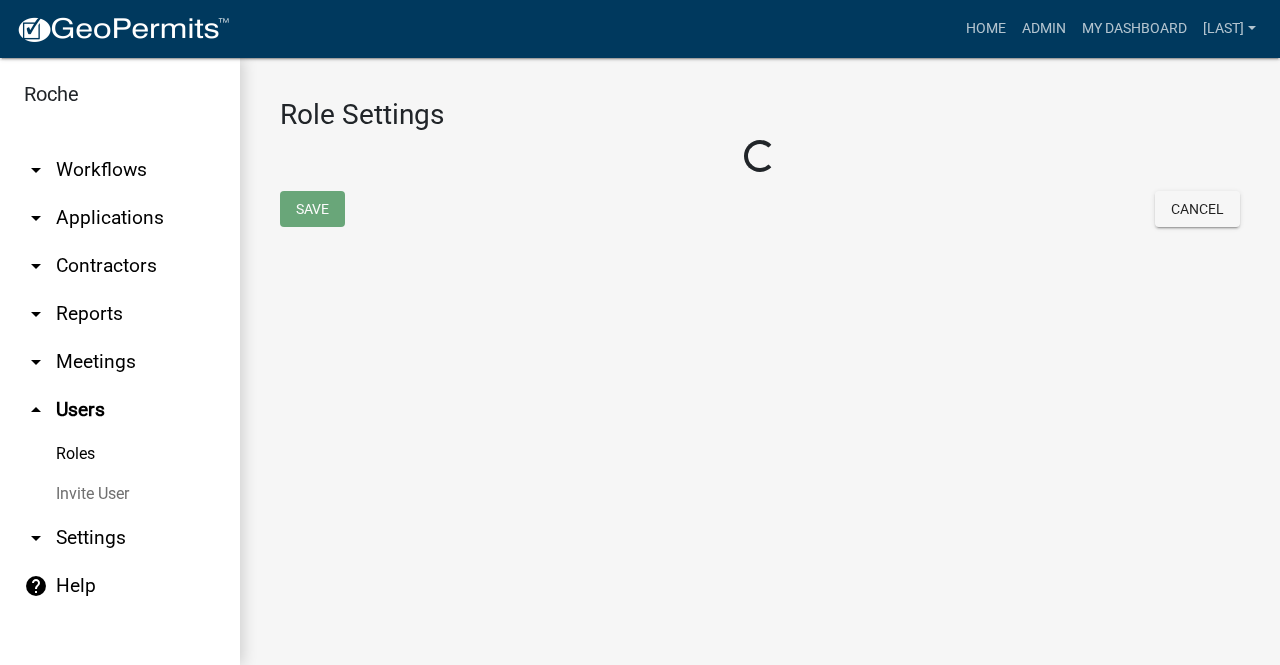 select on "3: orange" 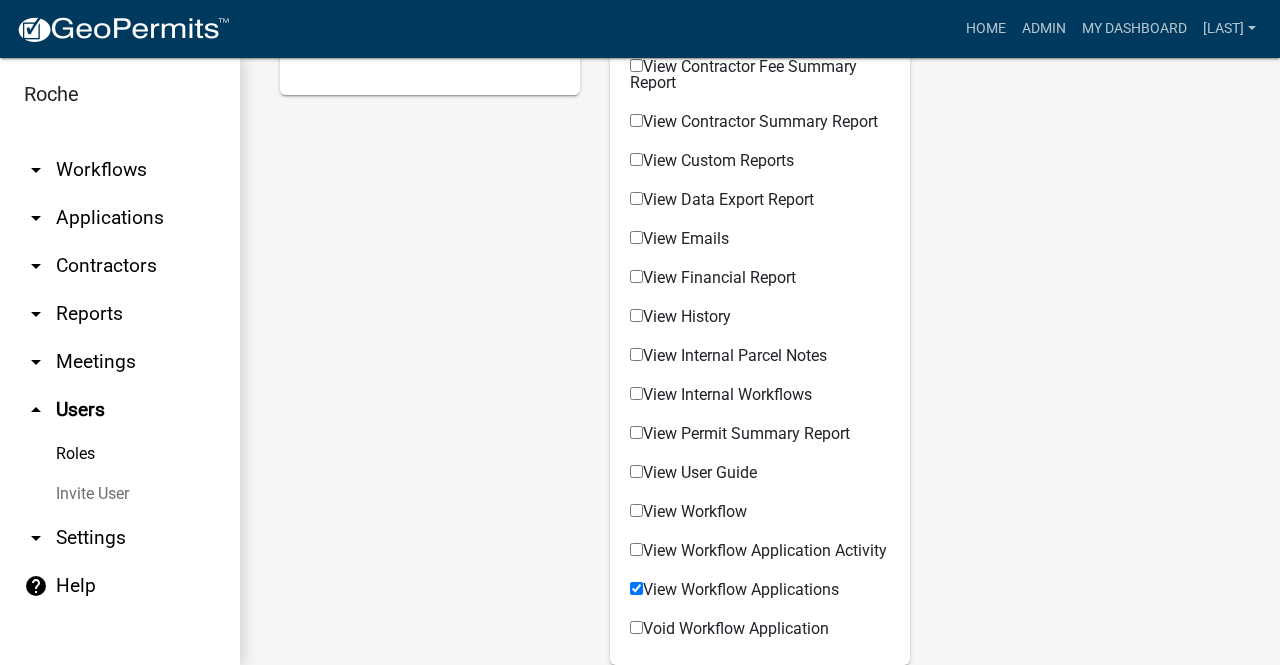 scroll, scrollTop: 1314, scrollLeft: 0, axis: vertical 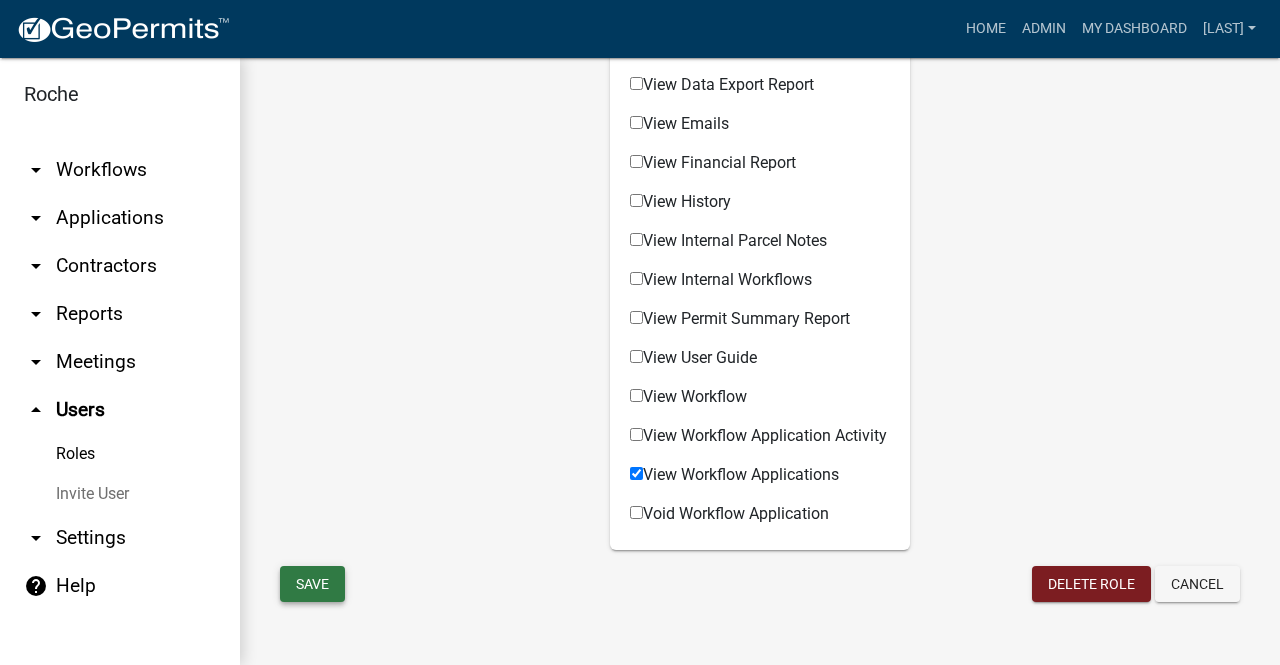 click on "Save" 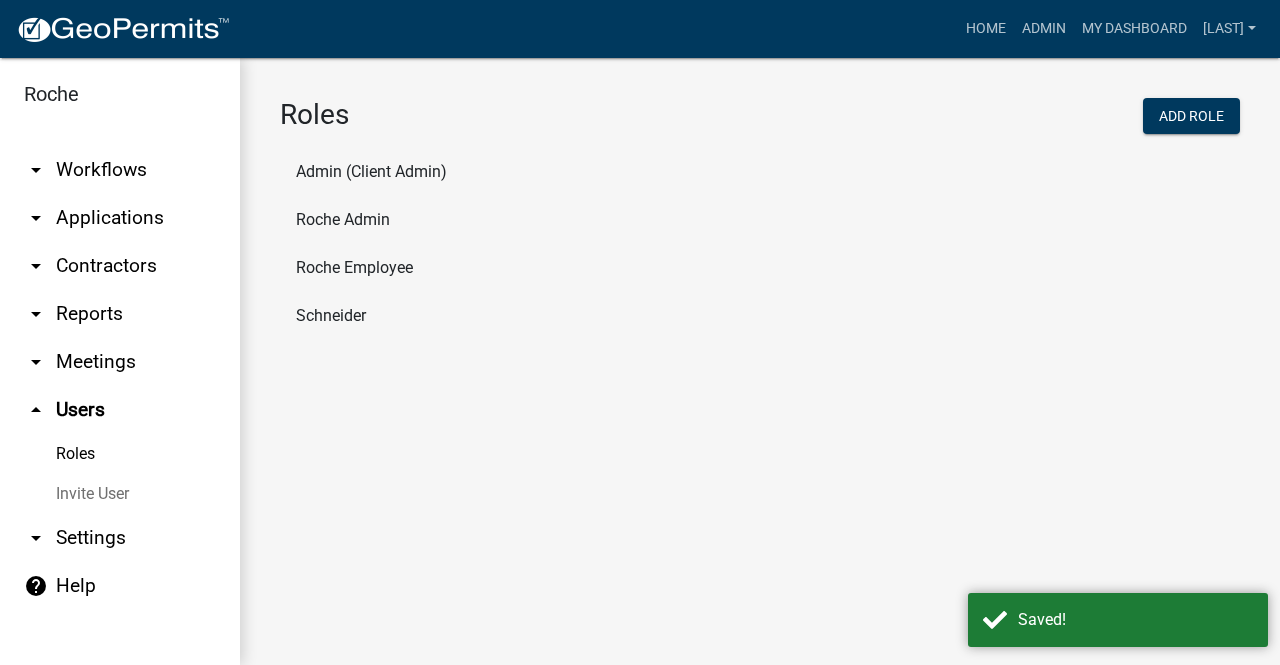 click on "Roche Employee" 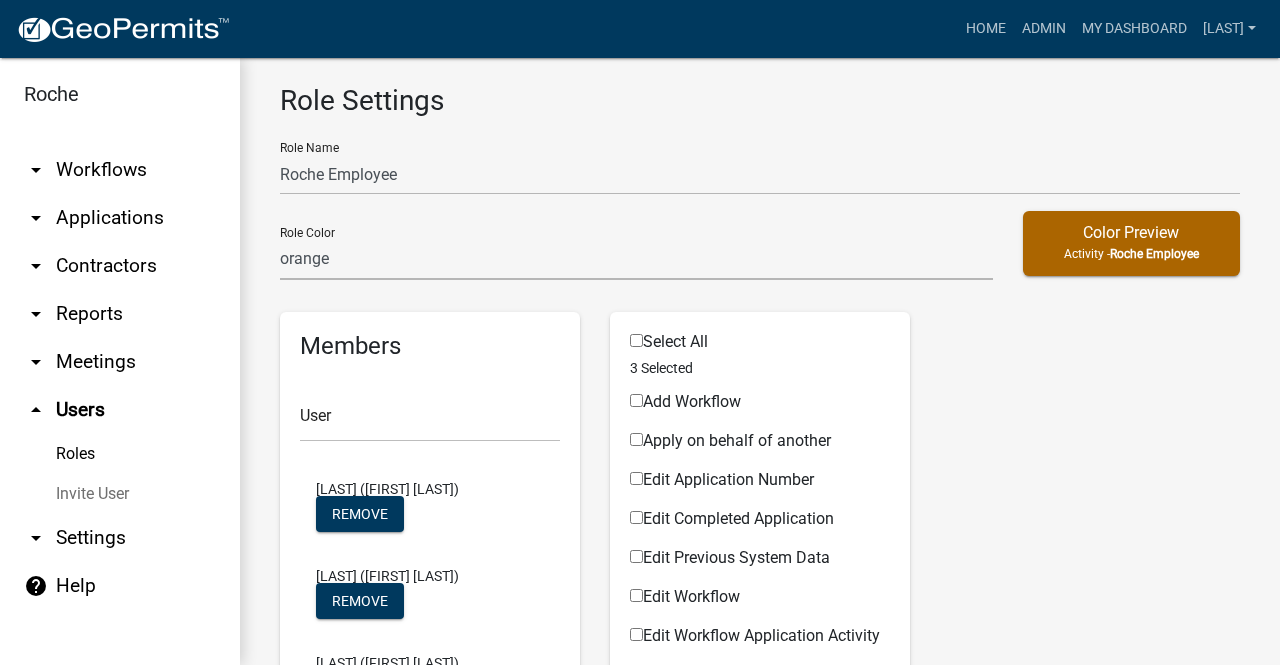 scroll, scrollTop: 0, scrollLeft: 0, axis: both 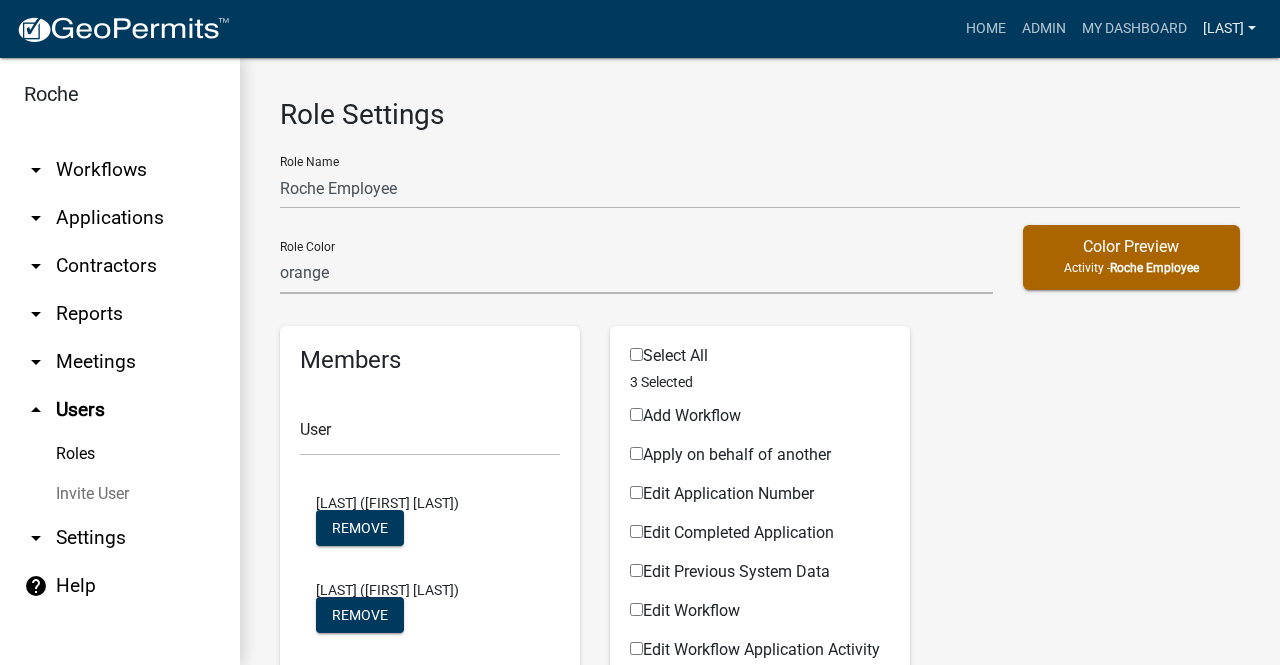 click on "[LAST]" at bounding box center (1229, 29) 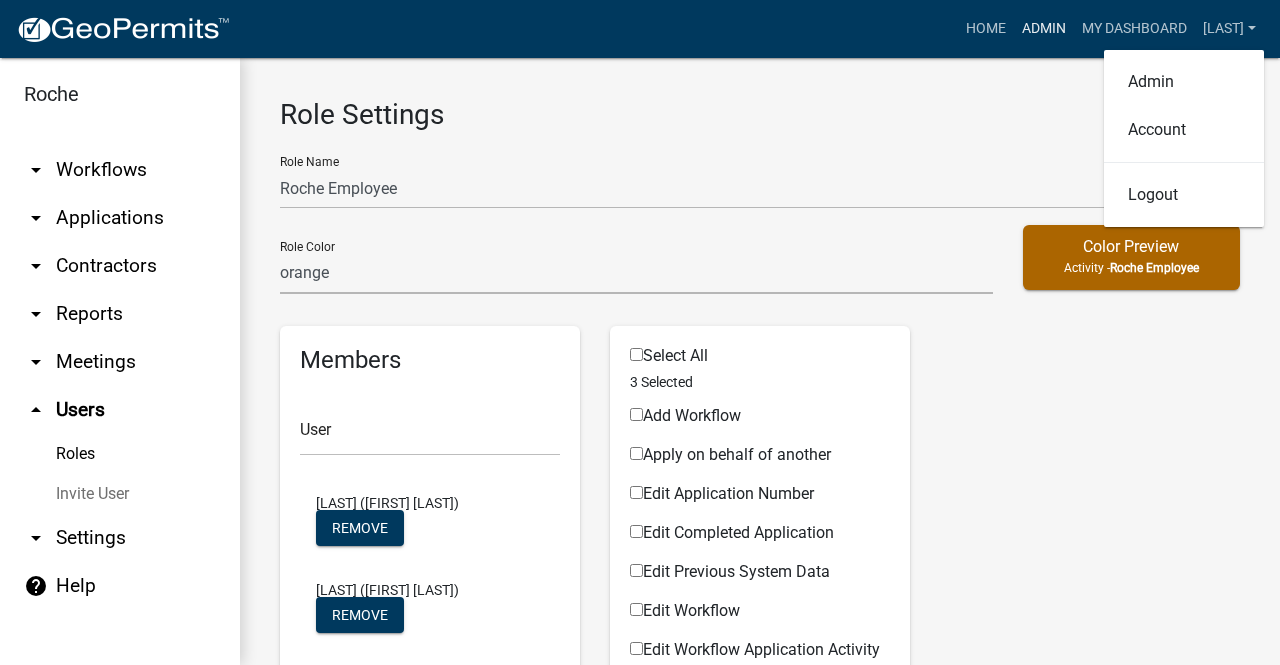 click on "Admin" at bounding box center [1044, 29] 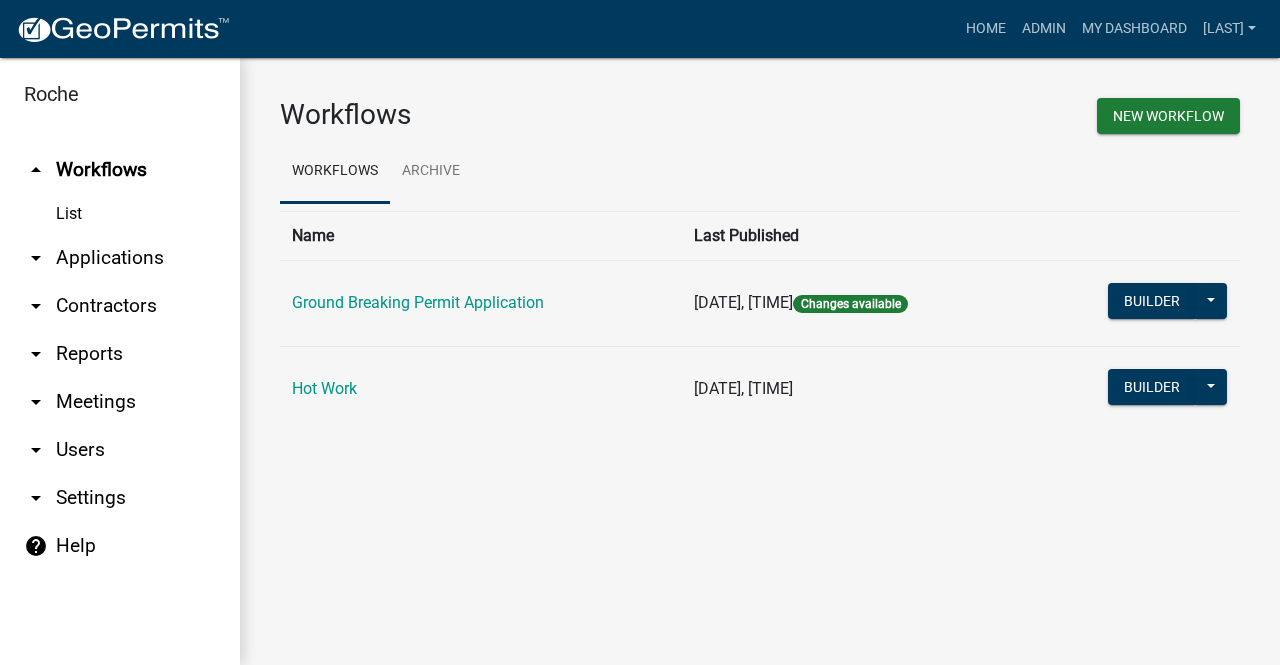 click on "arrow_drop_down   Users" at bounding box center [120, 450] 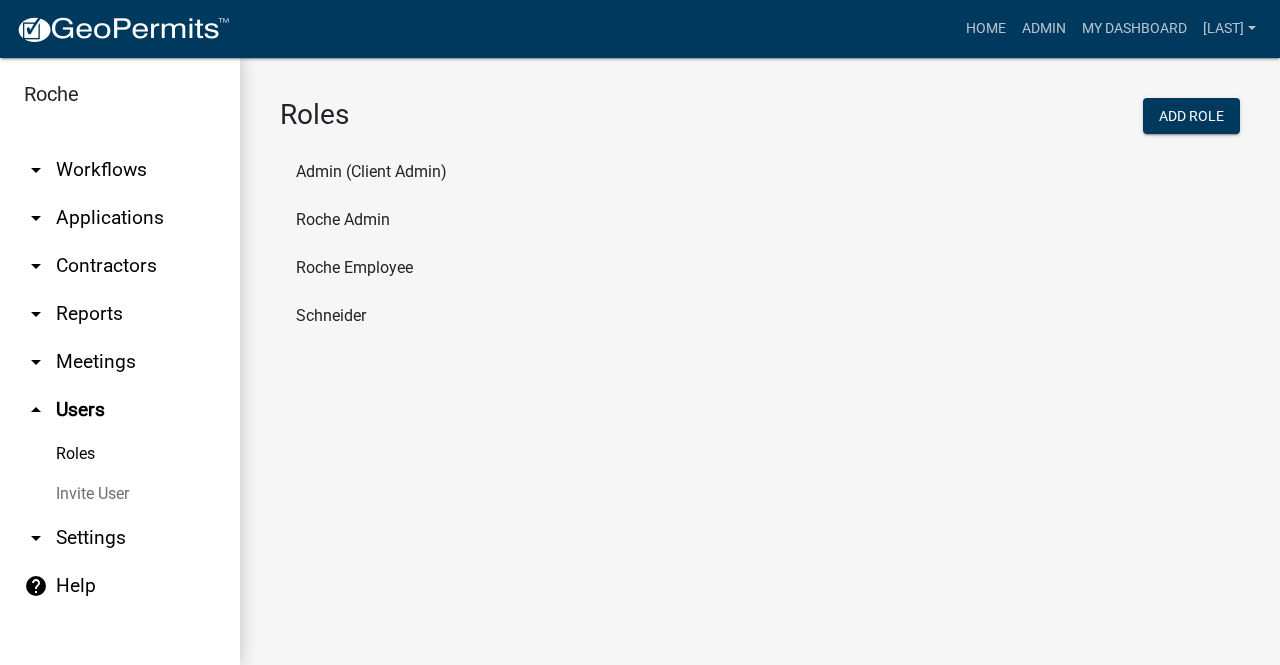 click on "Roche Employee" 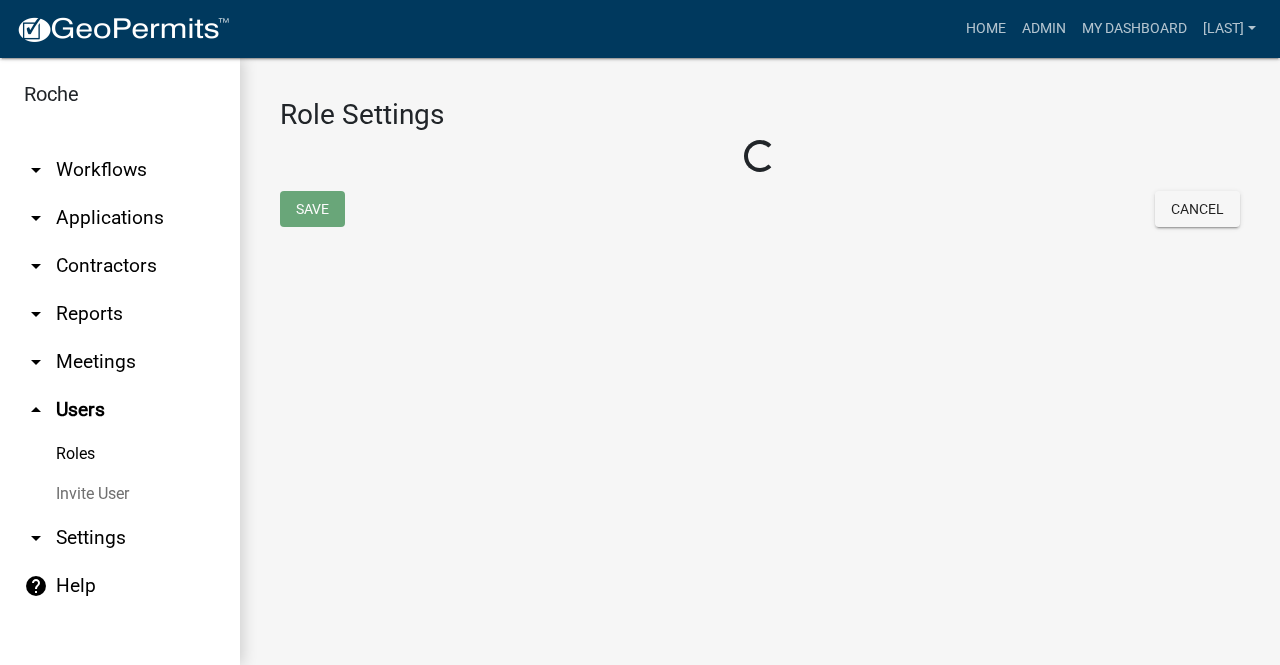 select on "3: orange" 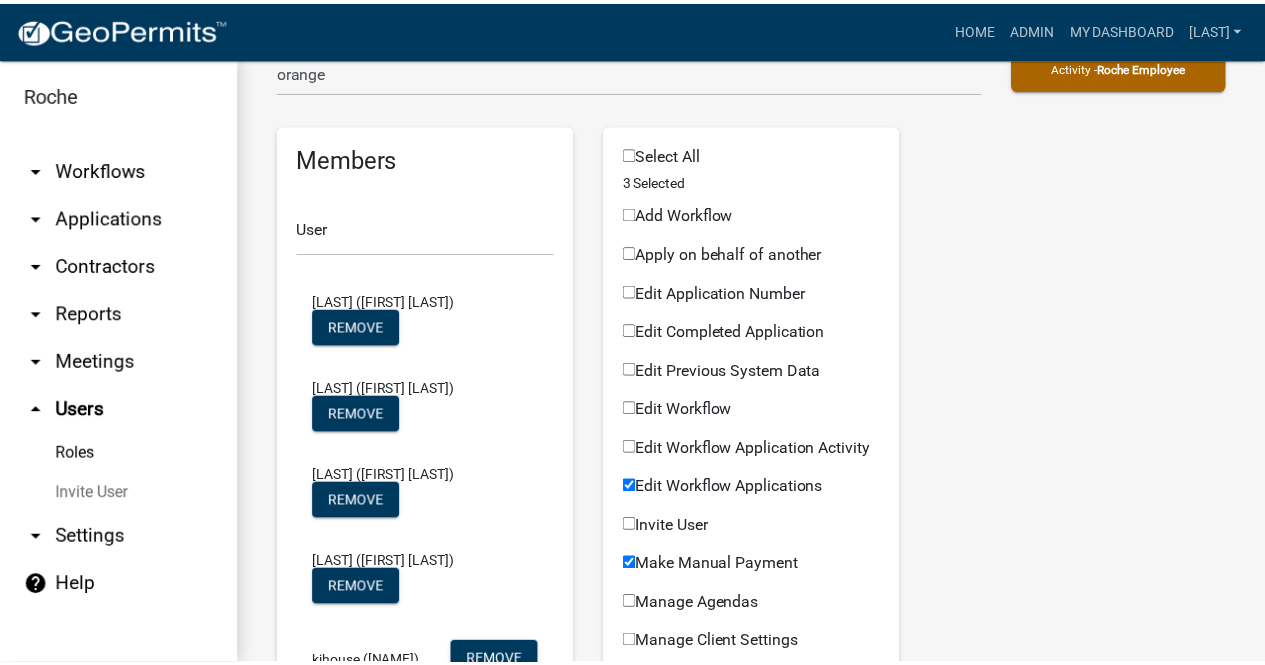 scroll, scrollTop: 0, scrollLeft: 0, axis: both 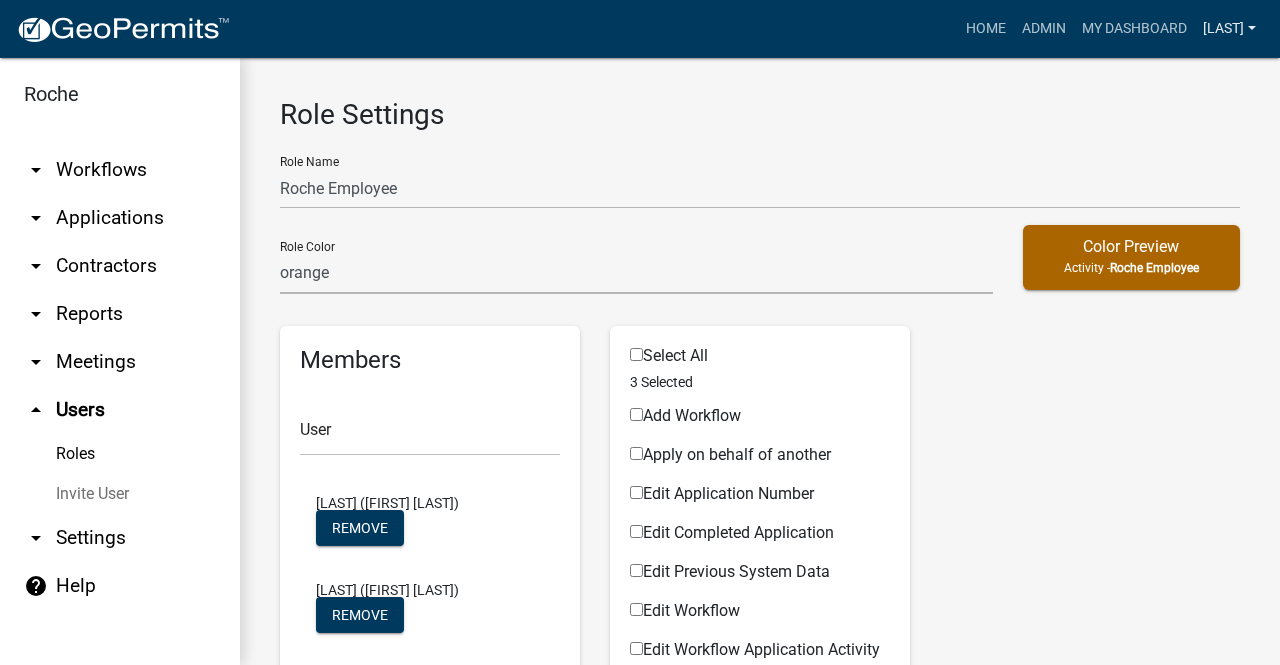 click on "[LAST]" at bounding box center (1229, 29) 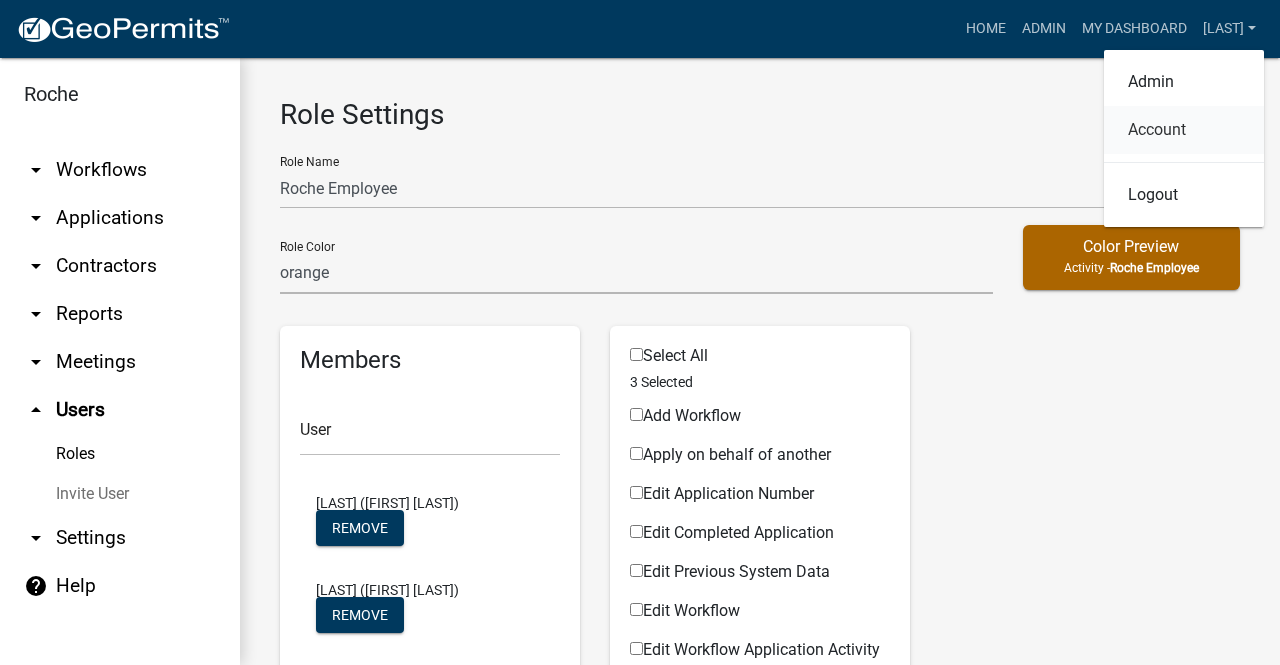 click on "Account" at bounding box center (1184, 130) 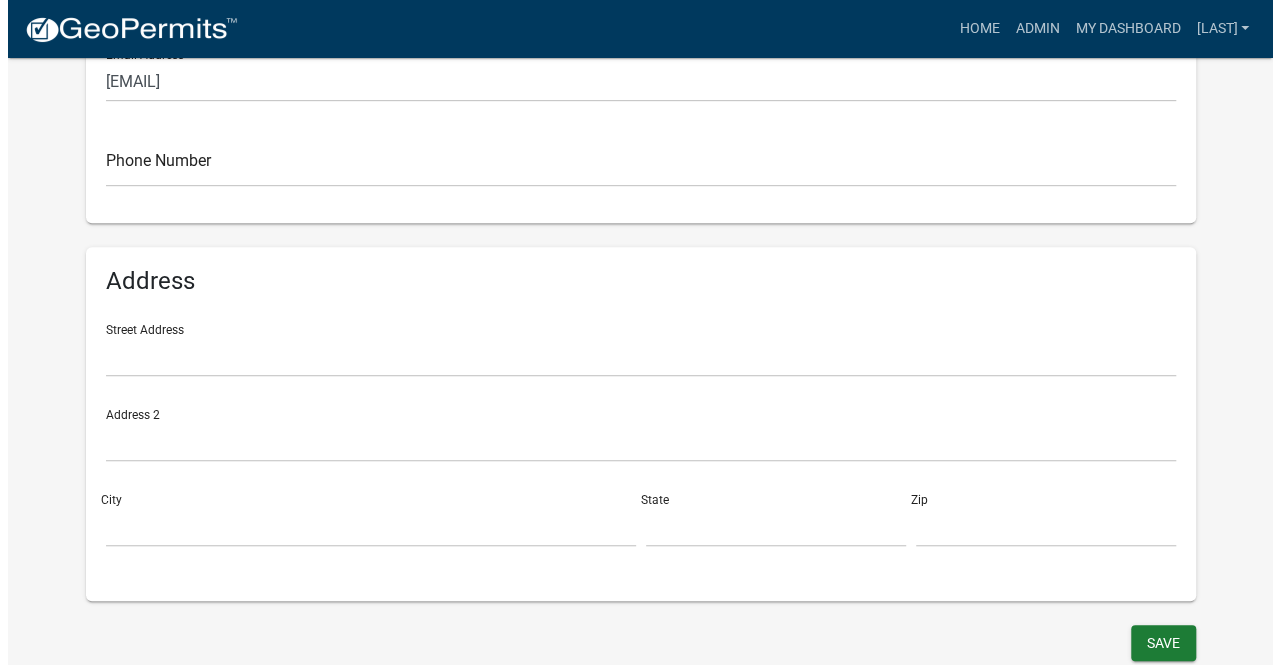 scroll, scrollTop: 0, scrollLeft: 0, axis: both 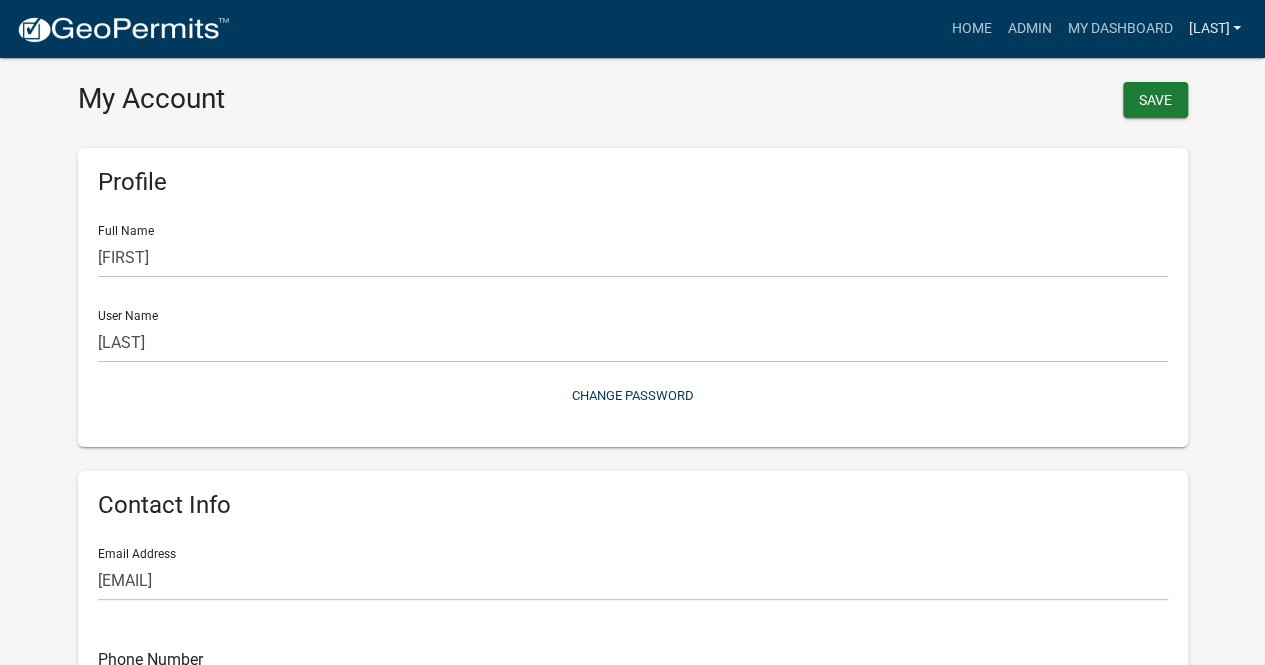 click on "[LAST]" at bounding box center (1214, 29) 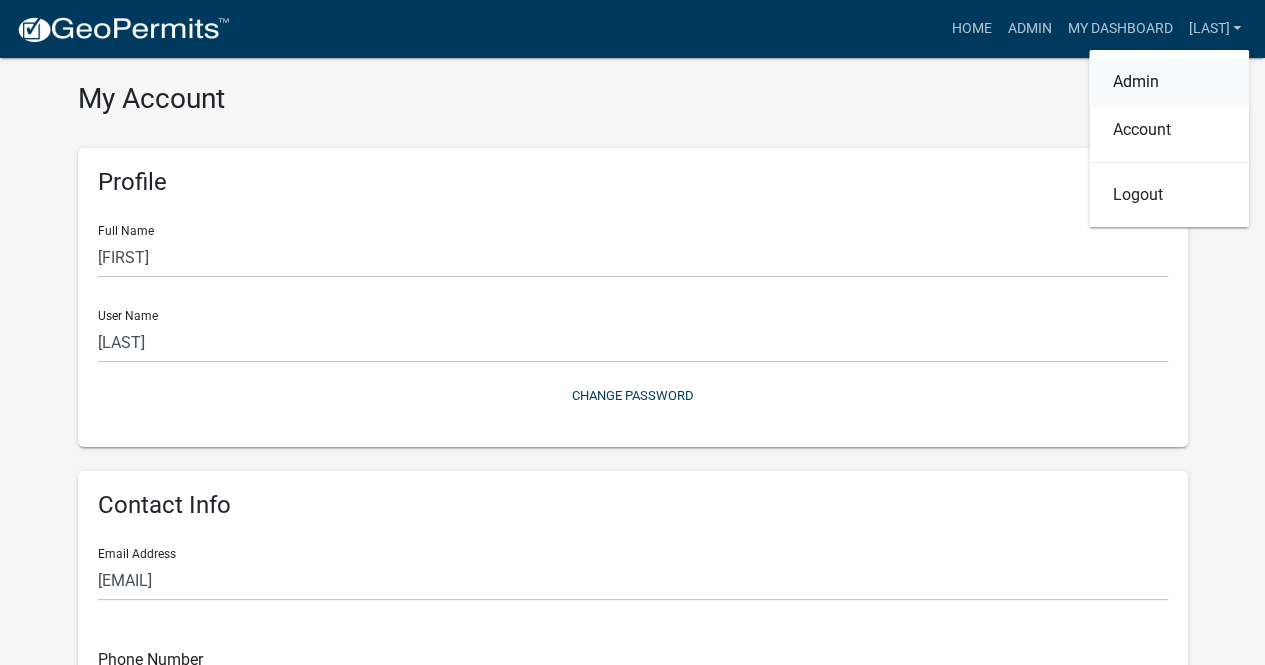 click on "Admin" at bounding box center [1169, 82] 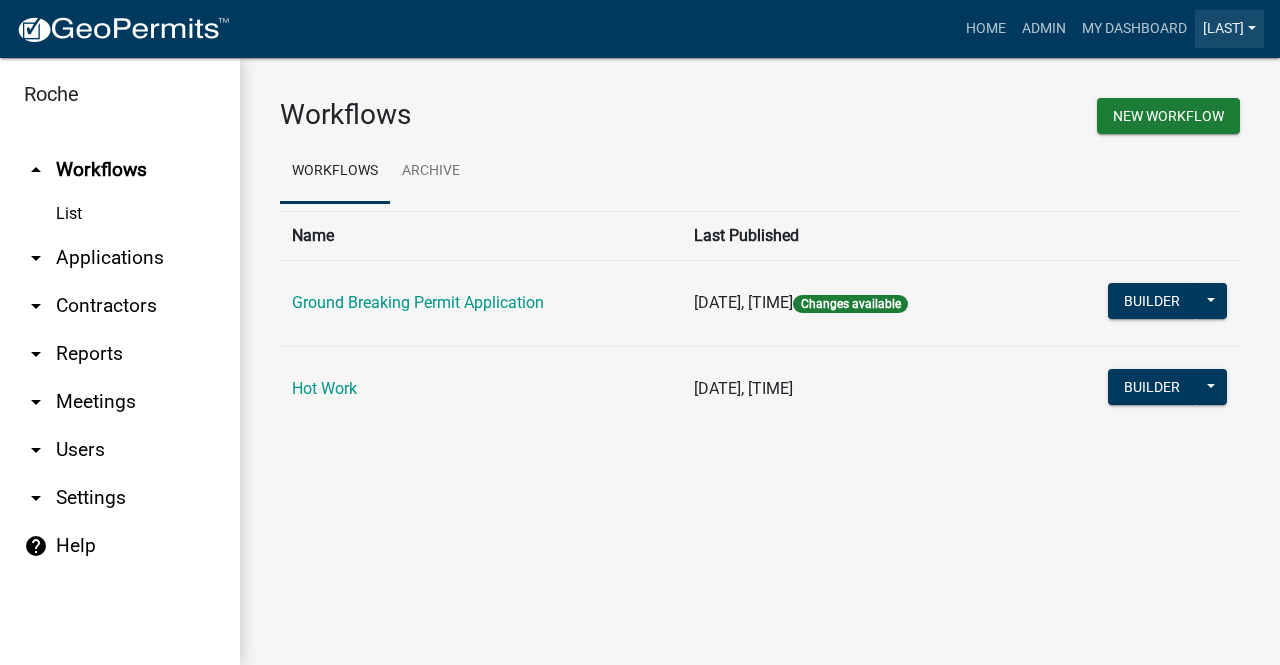 click on "[LAST]" at bounding box center (1229, 29) 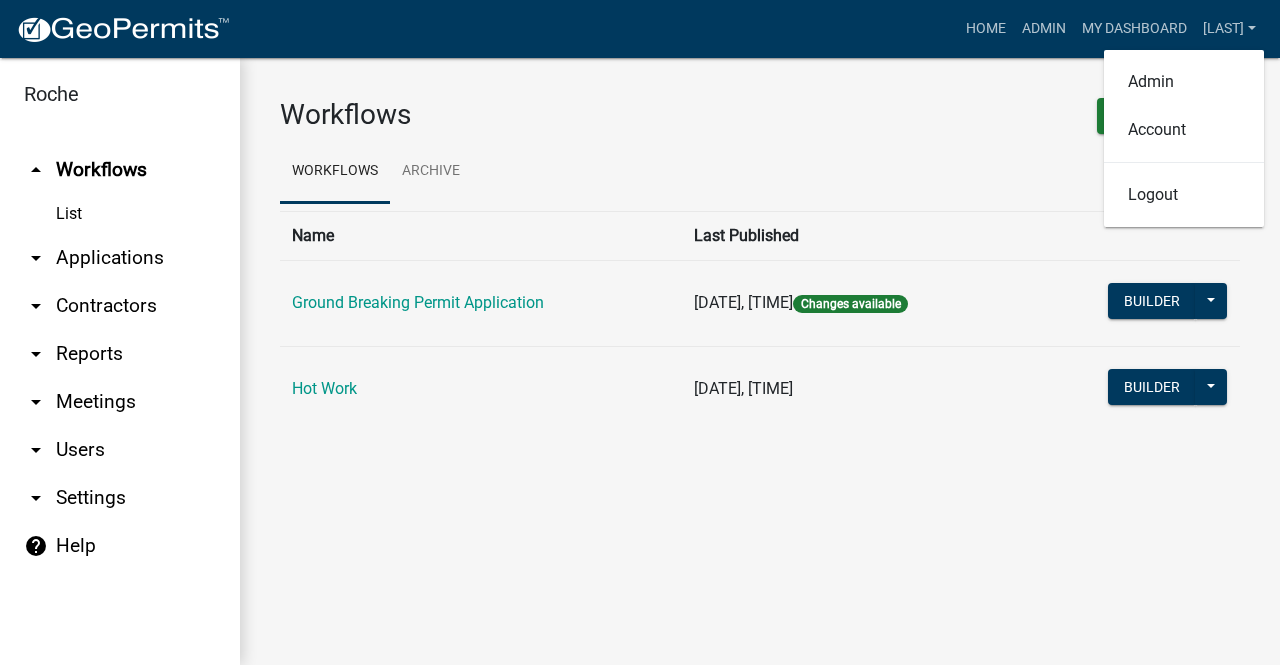click on "arrow_drop_down" at bounding box center [36, 498] 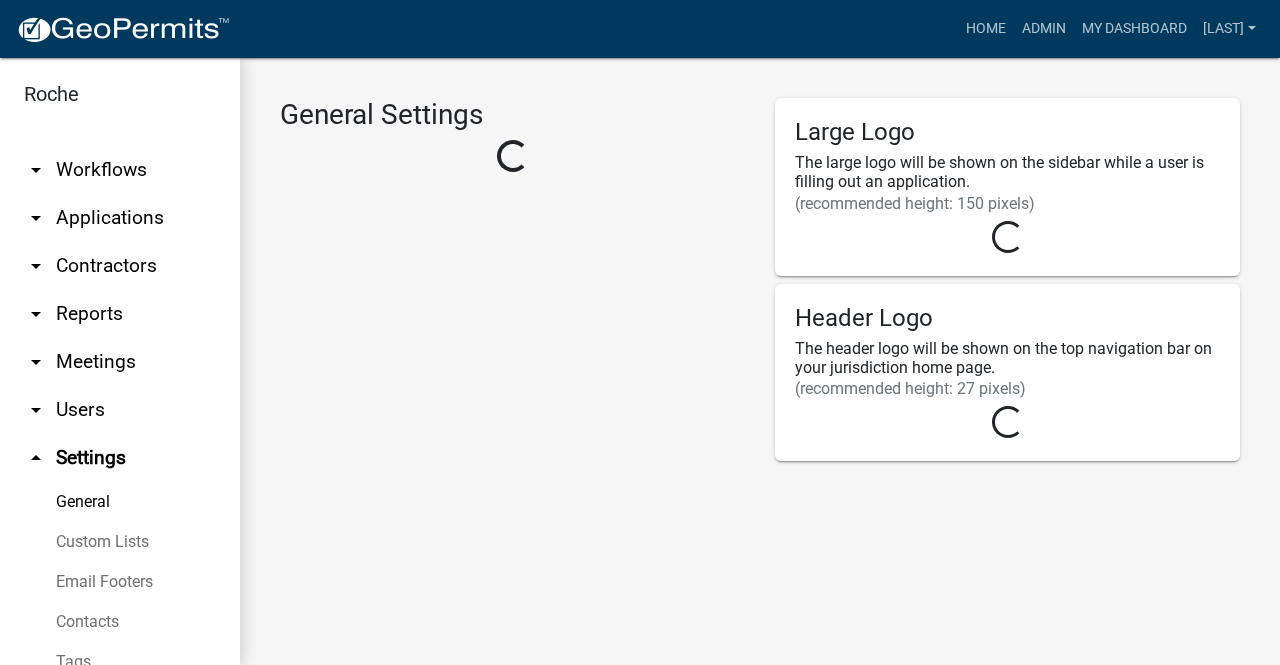 select on "IN" 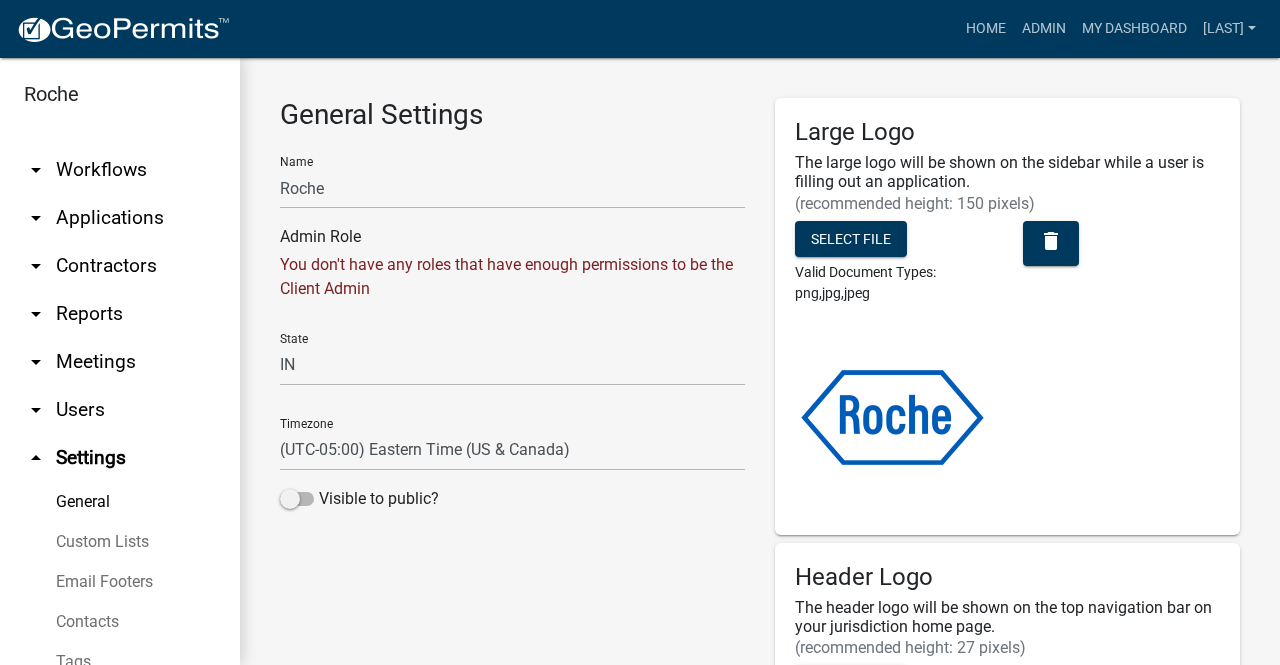 scroll, scrollTop: 73, scrollLeft: 0, axis: vertical 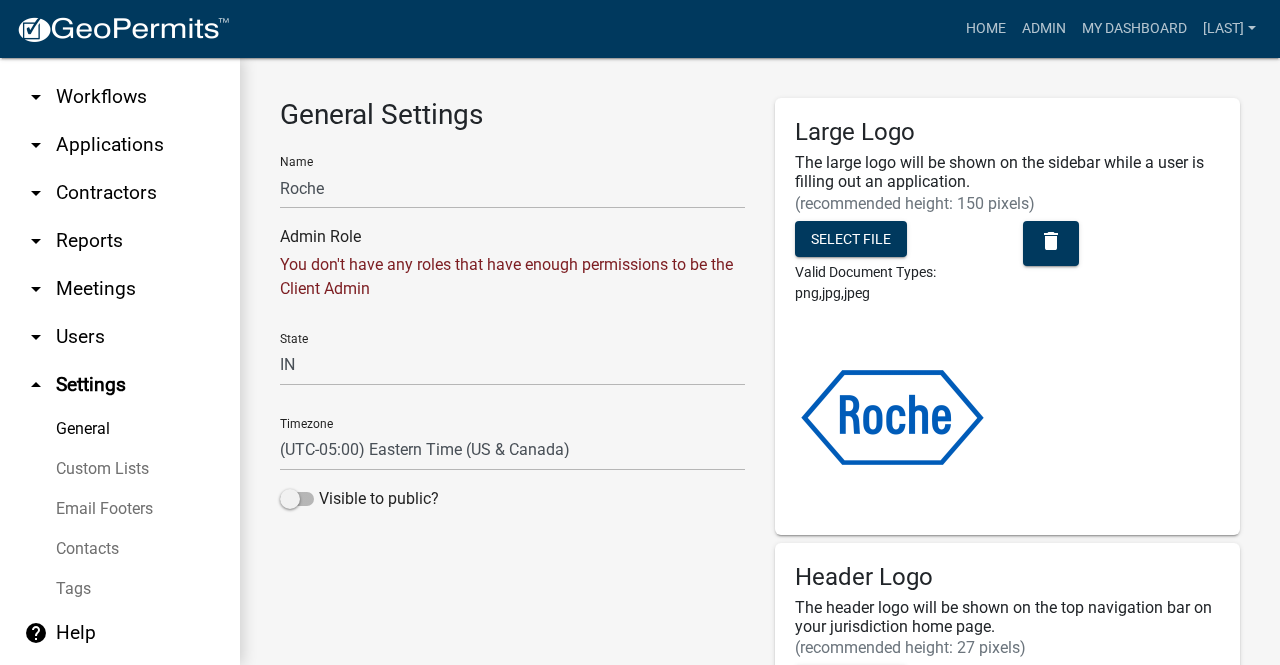 click on "arrow_drop_down   Users" at bounding box center [120, 337] 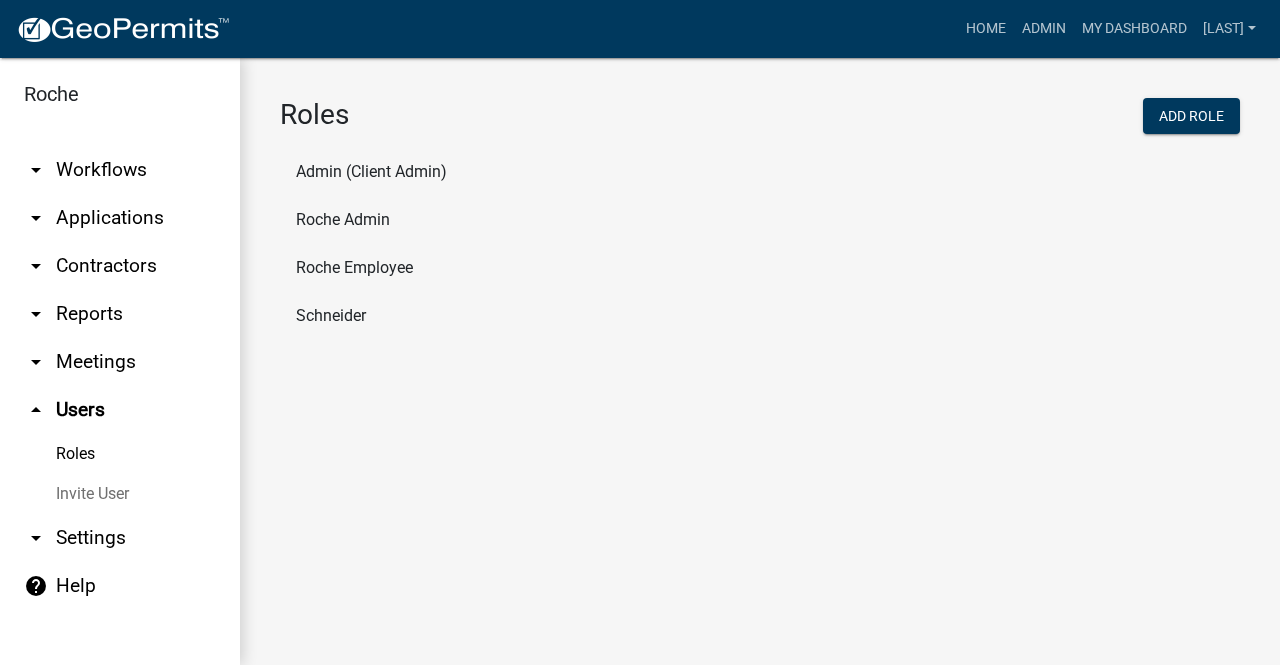 click on "Invite User" at bounding box center (120, 494) 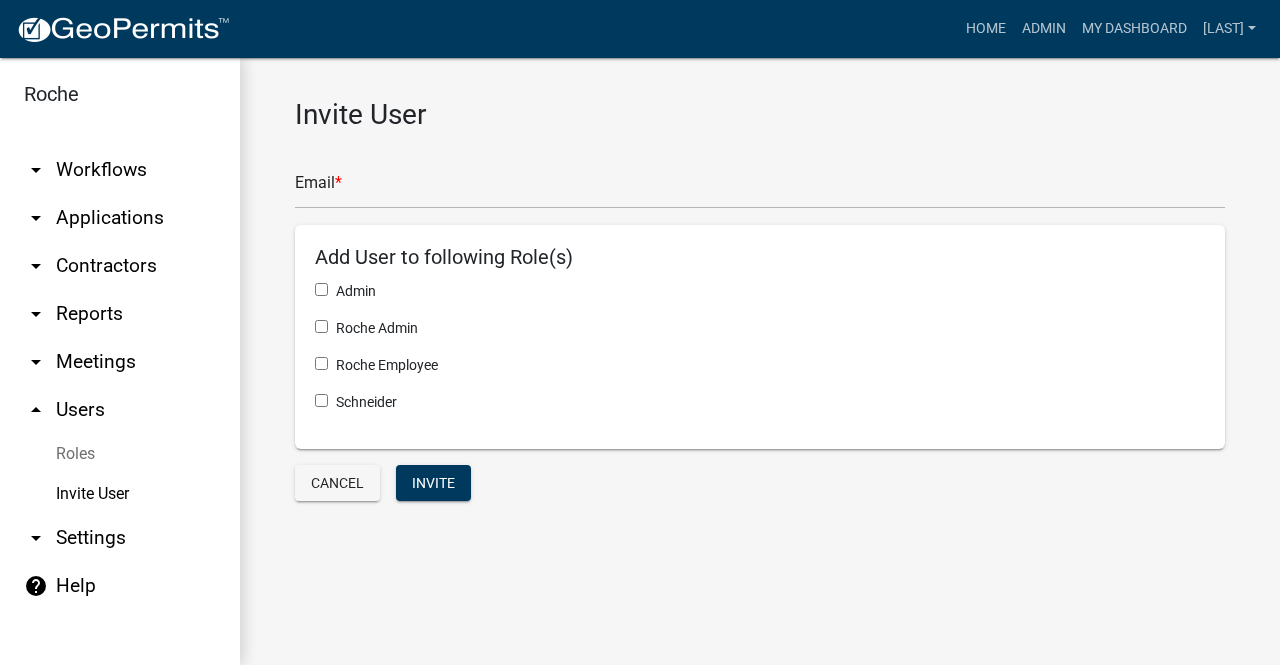 click 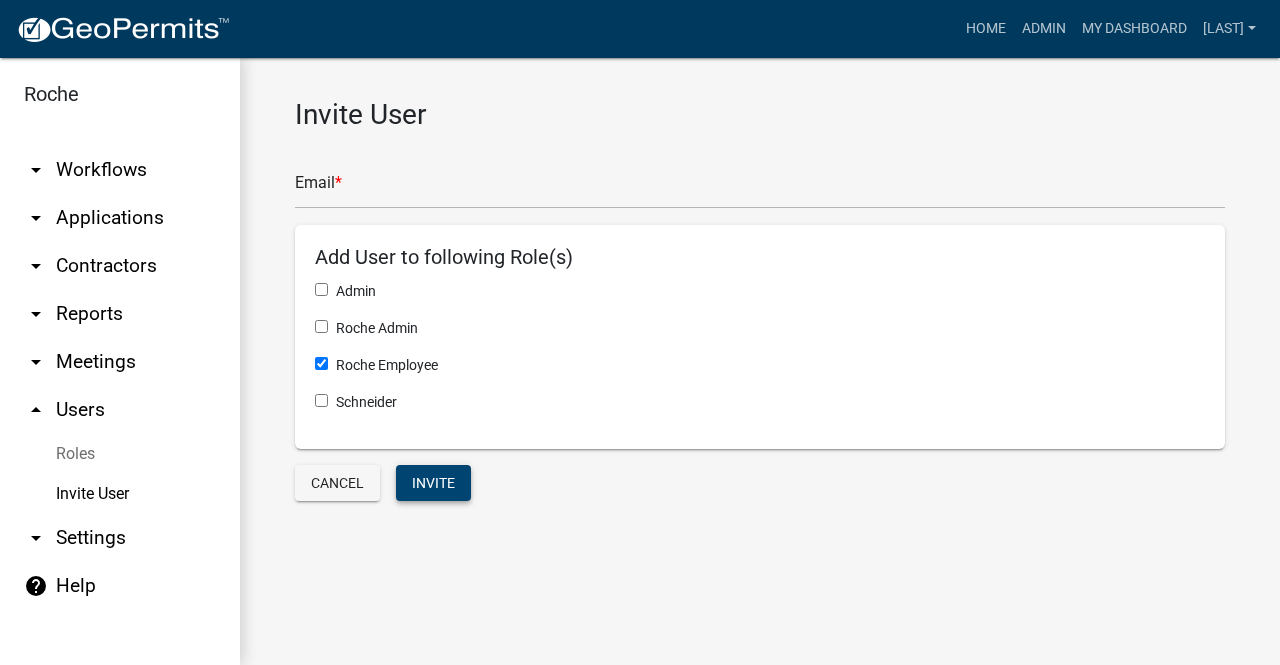 click on "Invite" 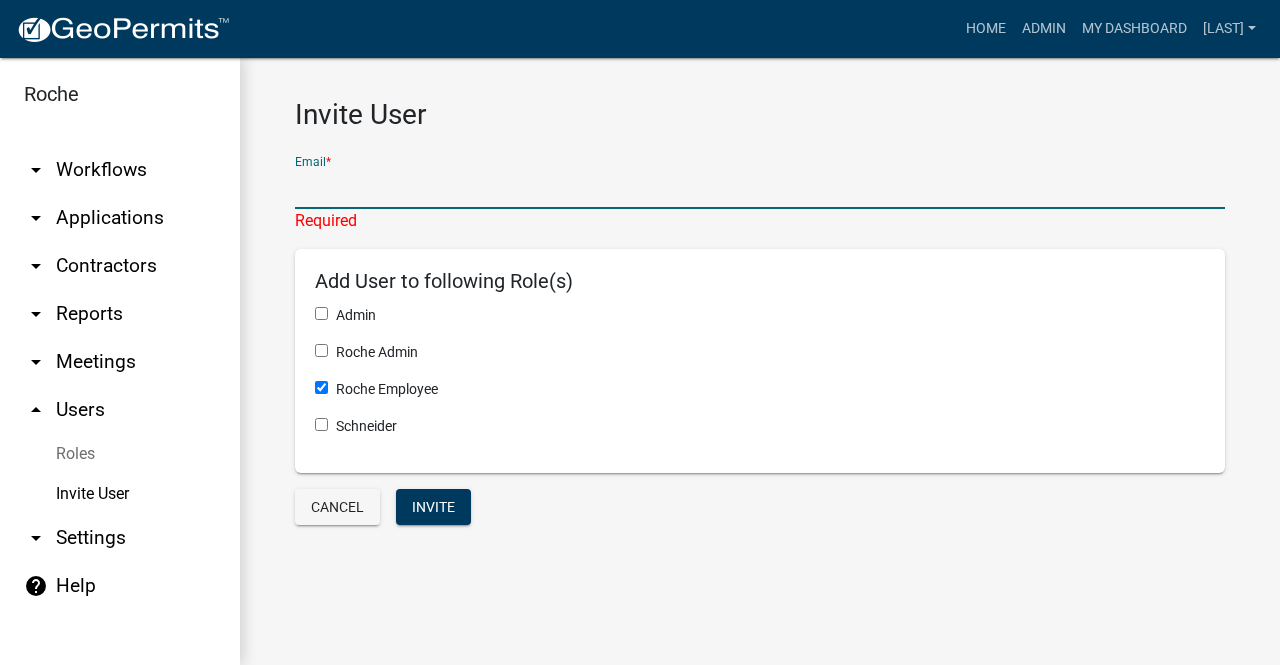 click 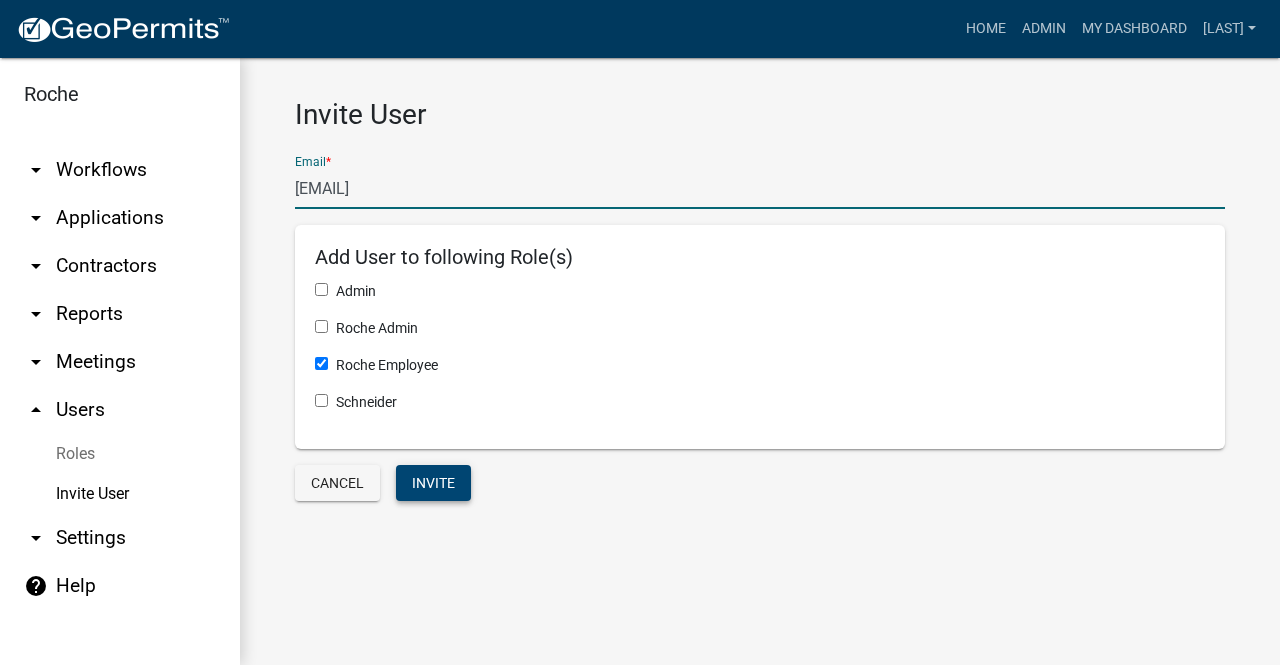 type on "[EMAIL]" 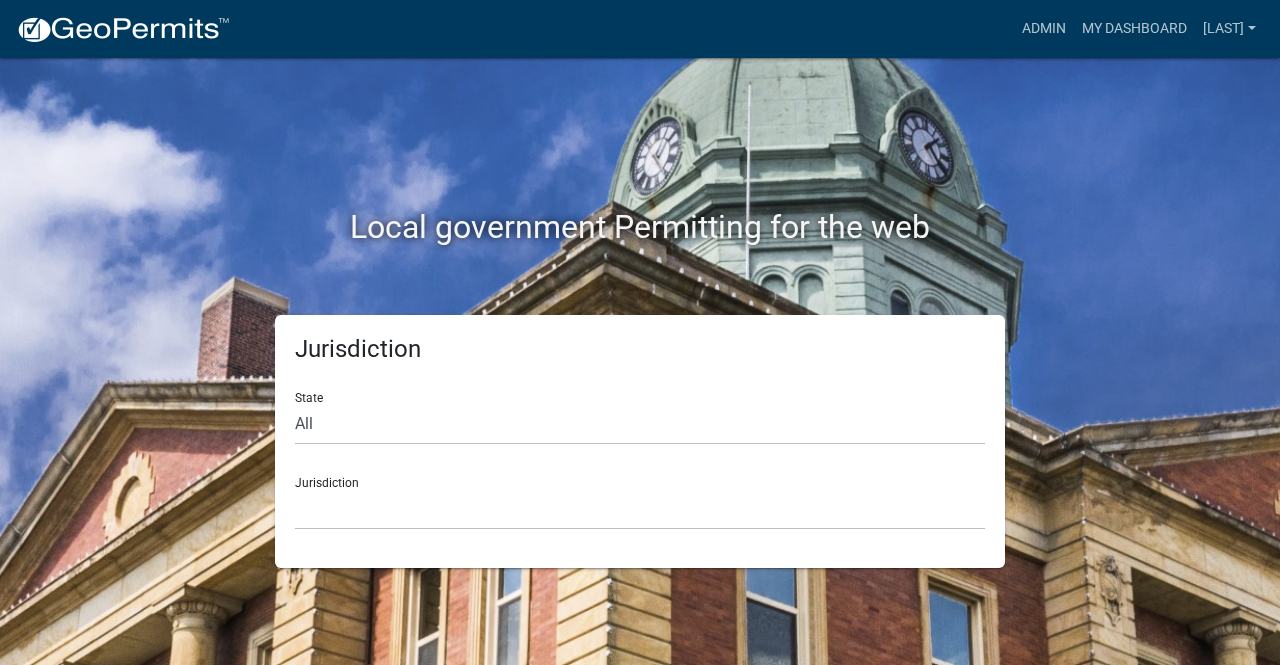 scroll, scrollTop: 0, scrollLeft: 0, axis: both 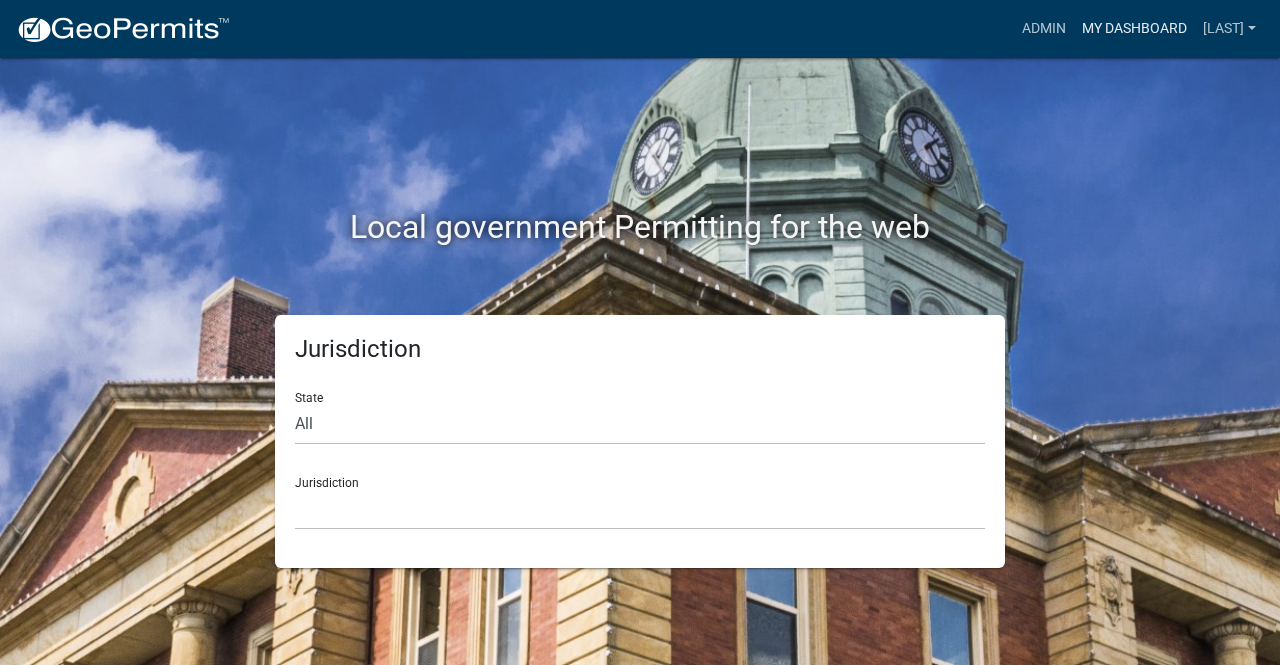 click on "My Dashboard" at bounding box center (1134, 29) 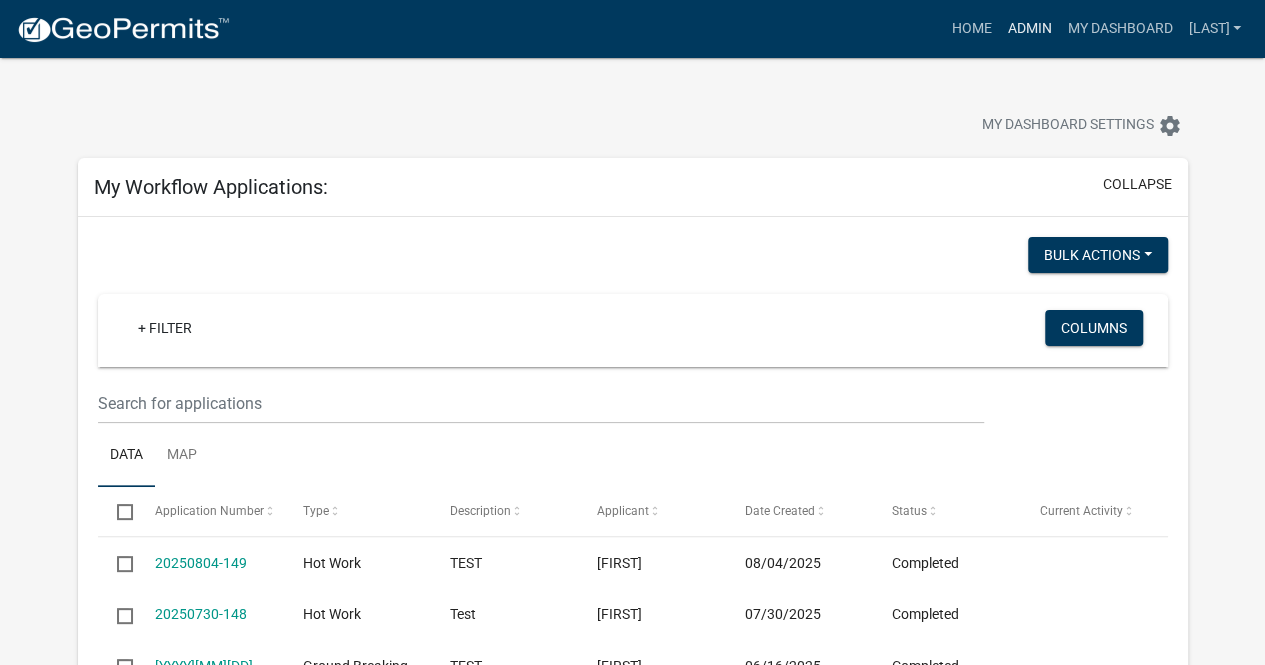 click on "Admin" at bounding box center (1029, 29) 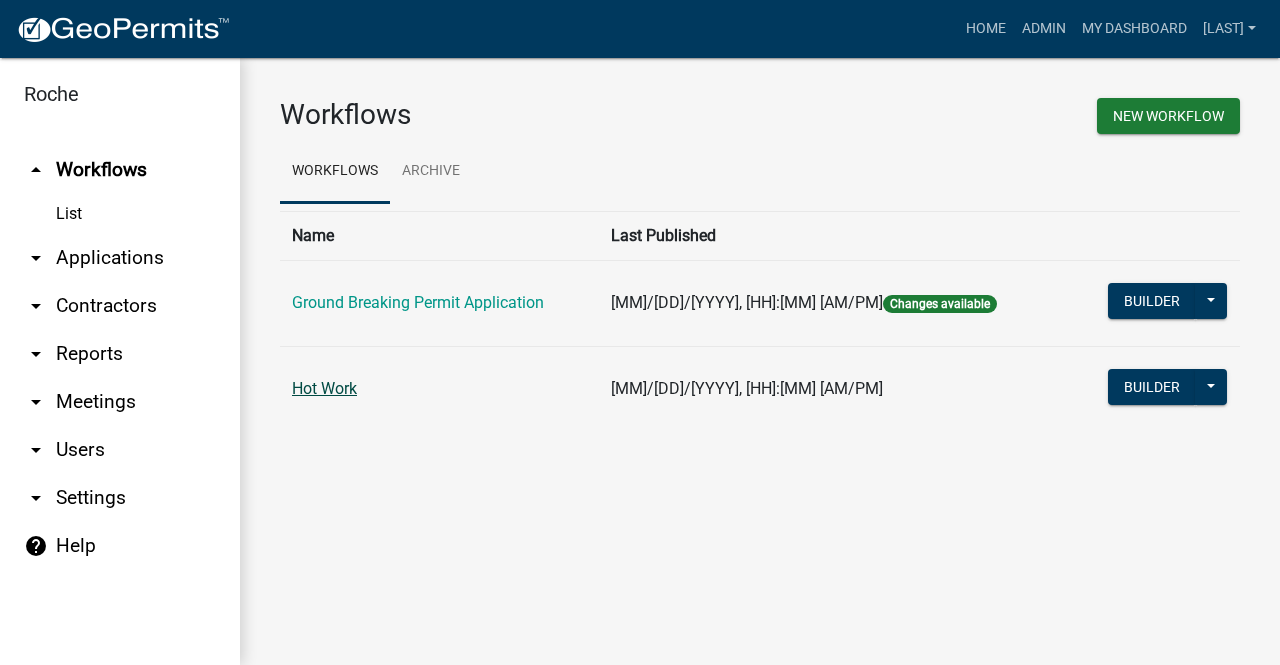 click on "Hot Work" at bounding box center [324, 388] 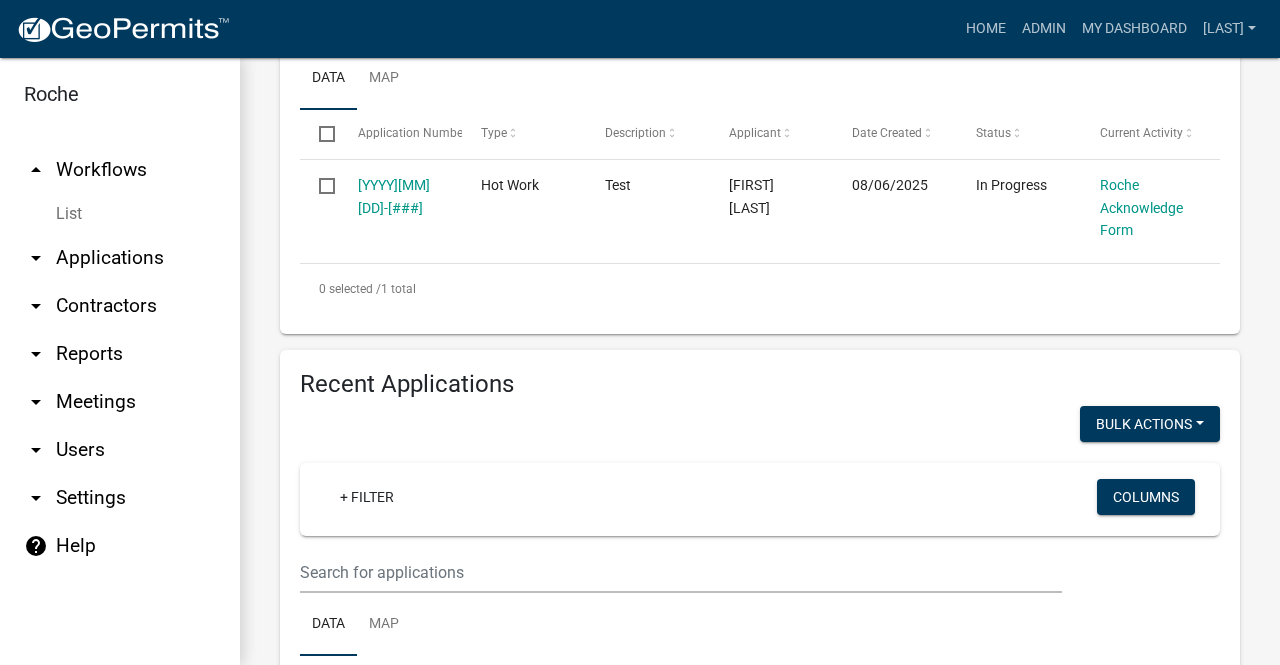 scroll, scrollTop: 900, scrollLeft: 0, axis: vertical 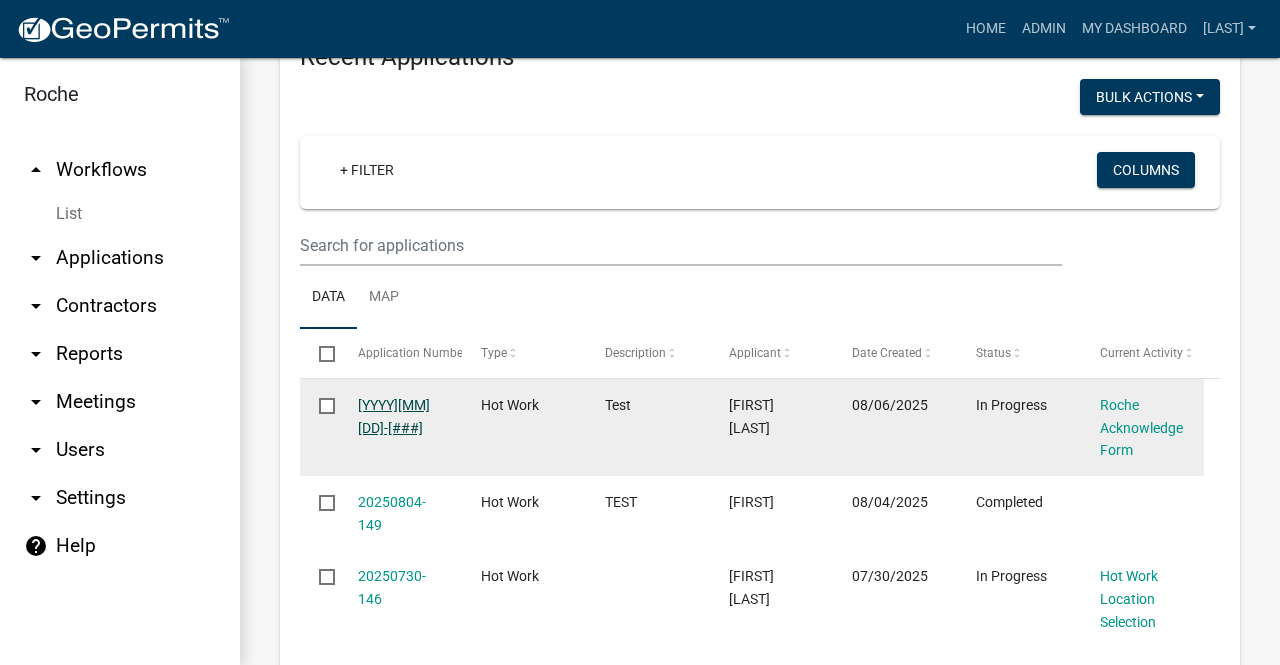 click on "[YYYY][MM][DD]-[###]" 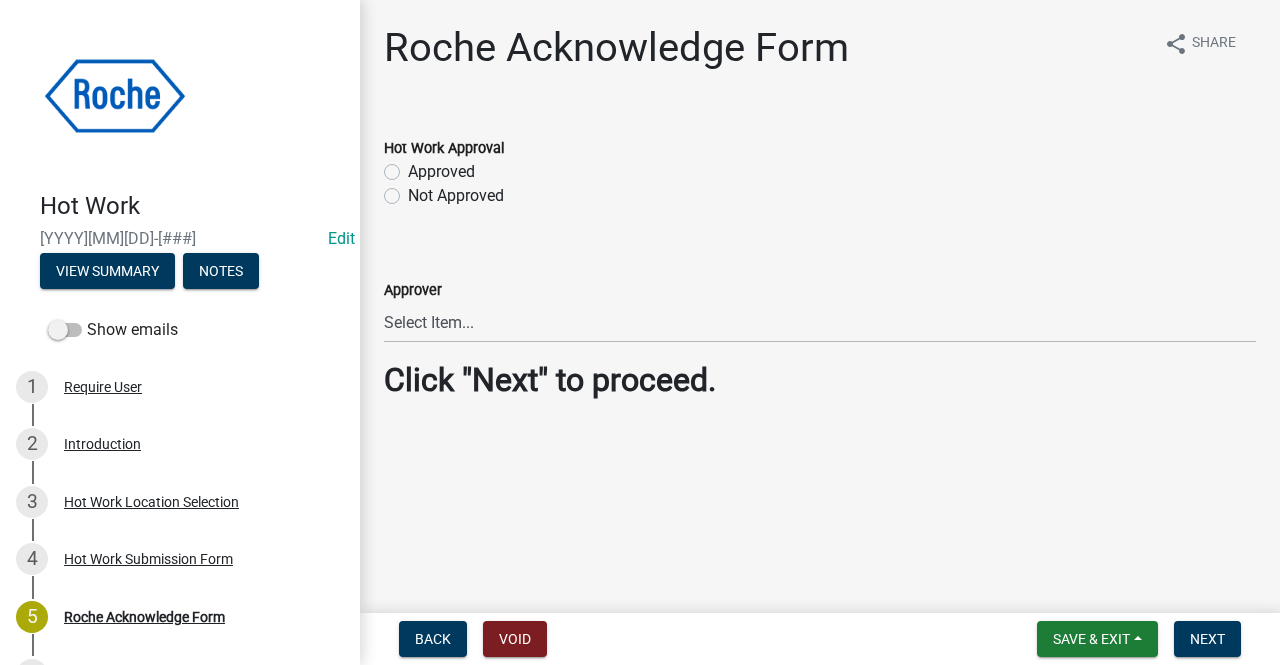 click on "Approved" 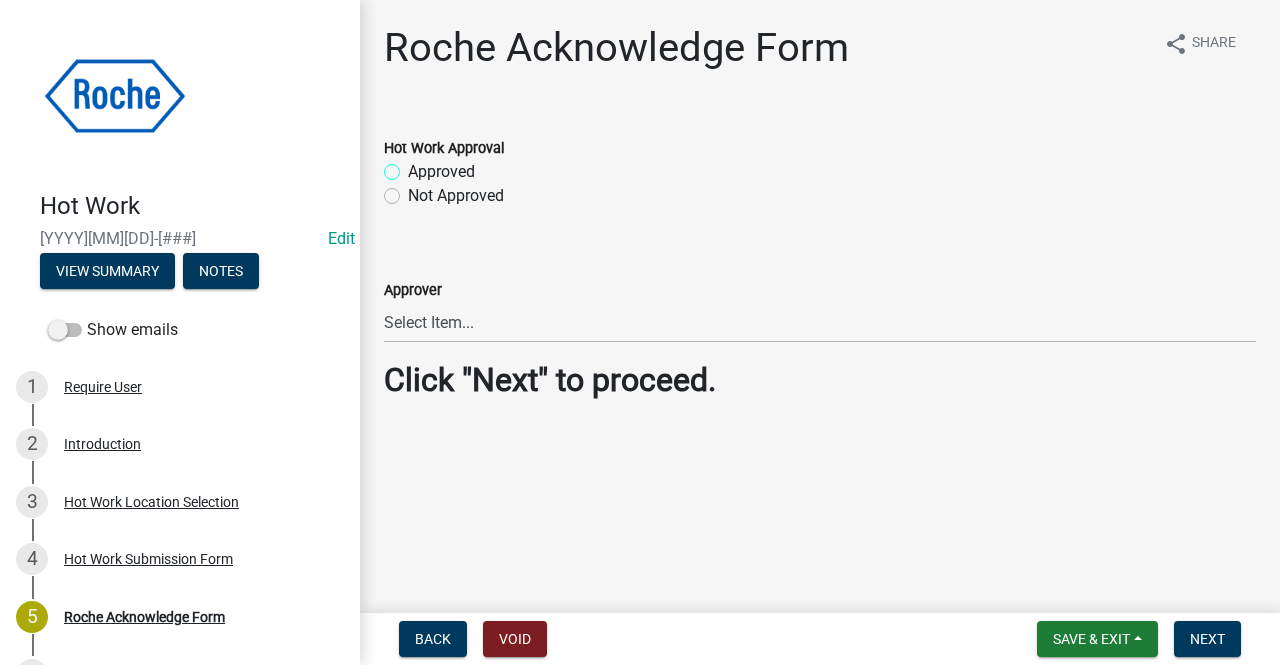 click on "Approved" at bounding box center [414, 166] 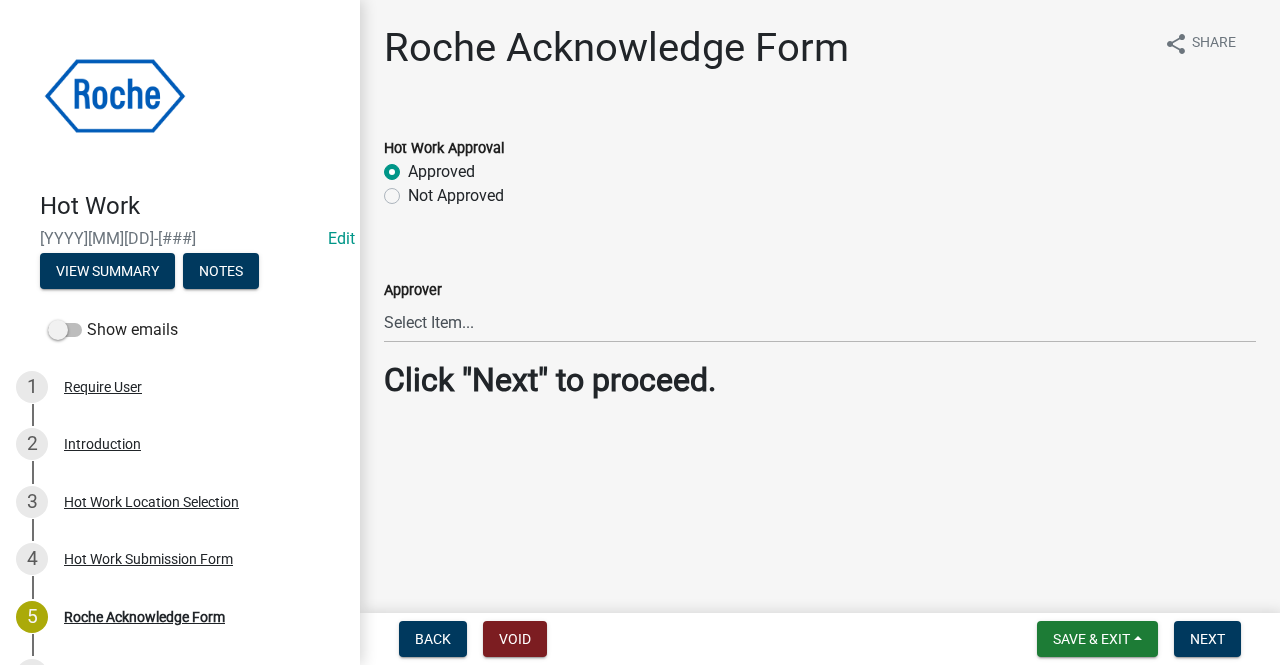 radio on "true" 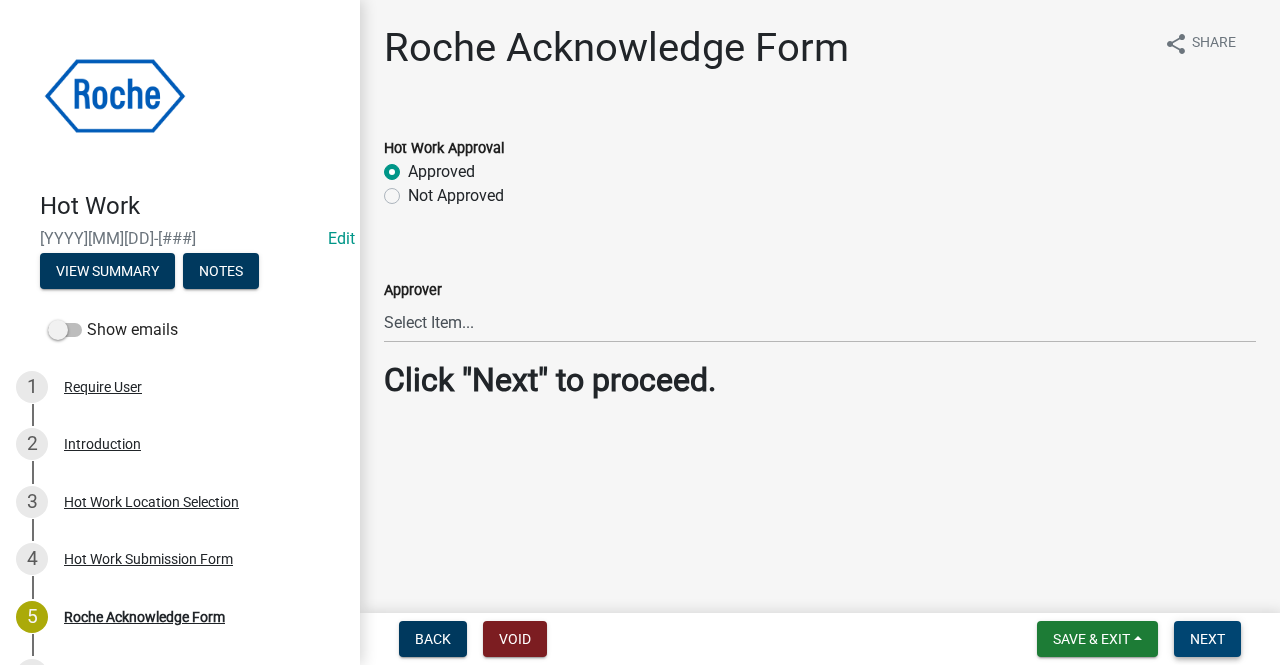 click on "Next" at bounding box center [1207, 639] 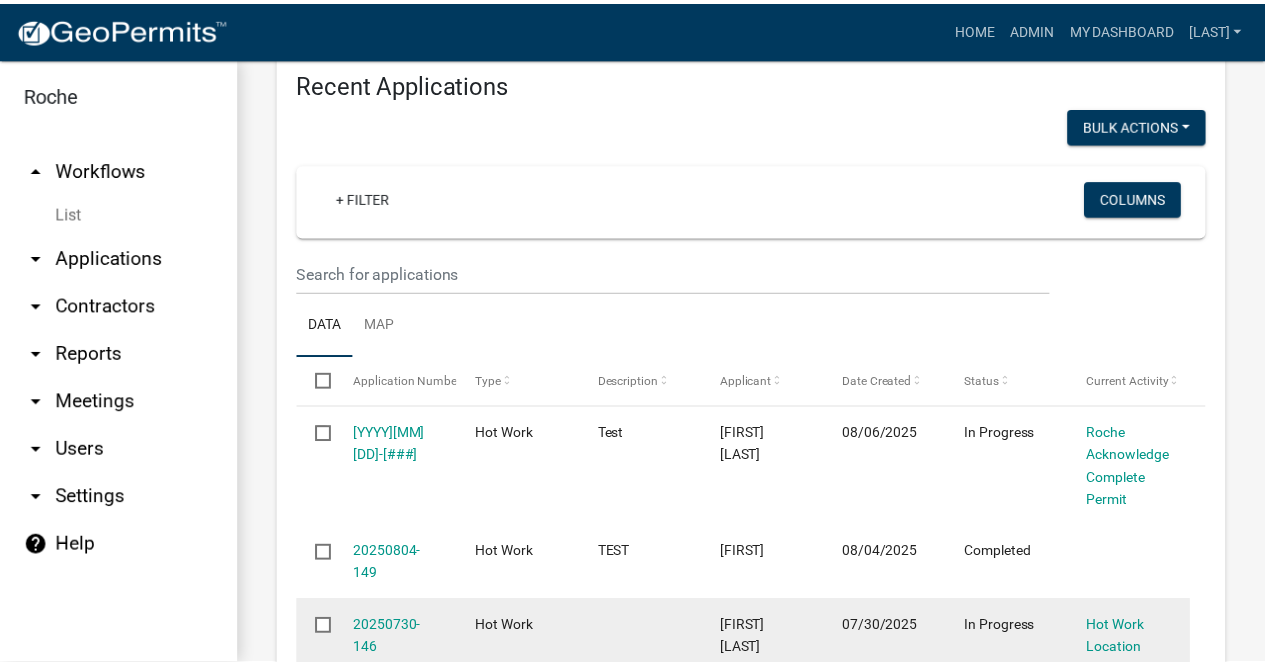 scroll, scrollTop: 700, scrollLeft: 0, axis: vertical 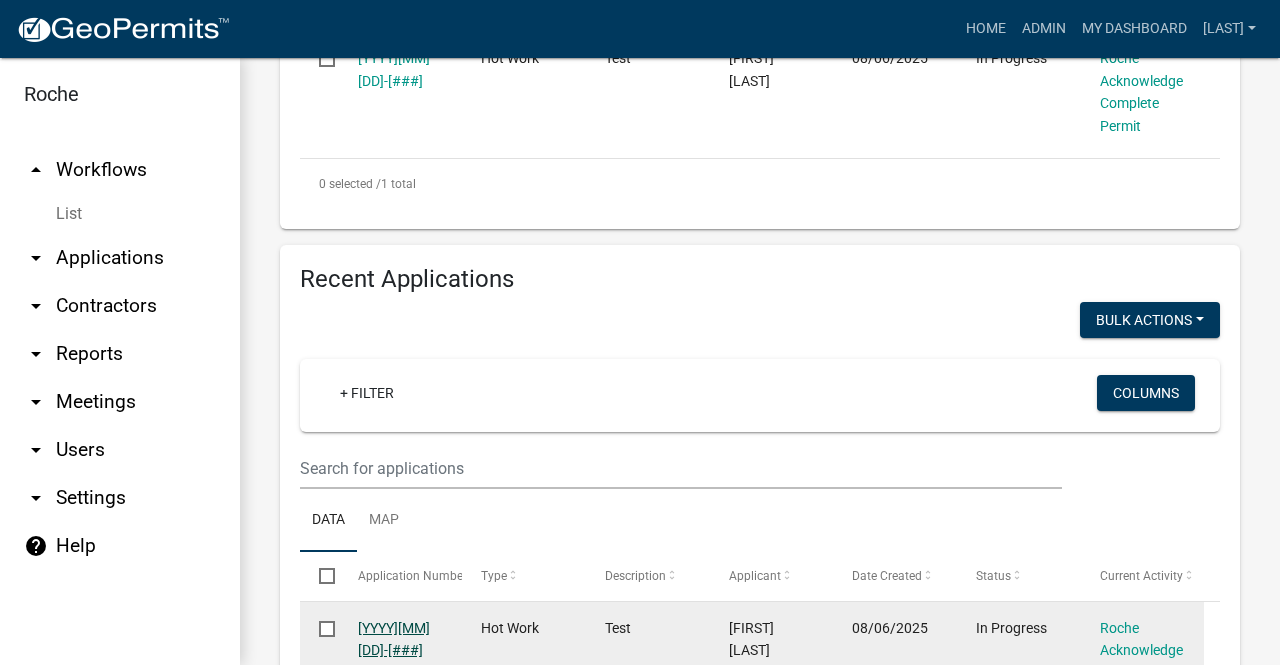 click on "[YYYY][MM][DD]-[###]" 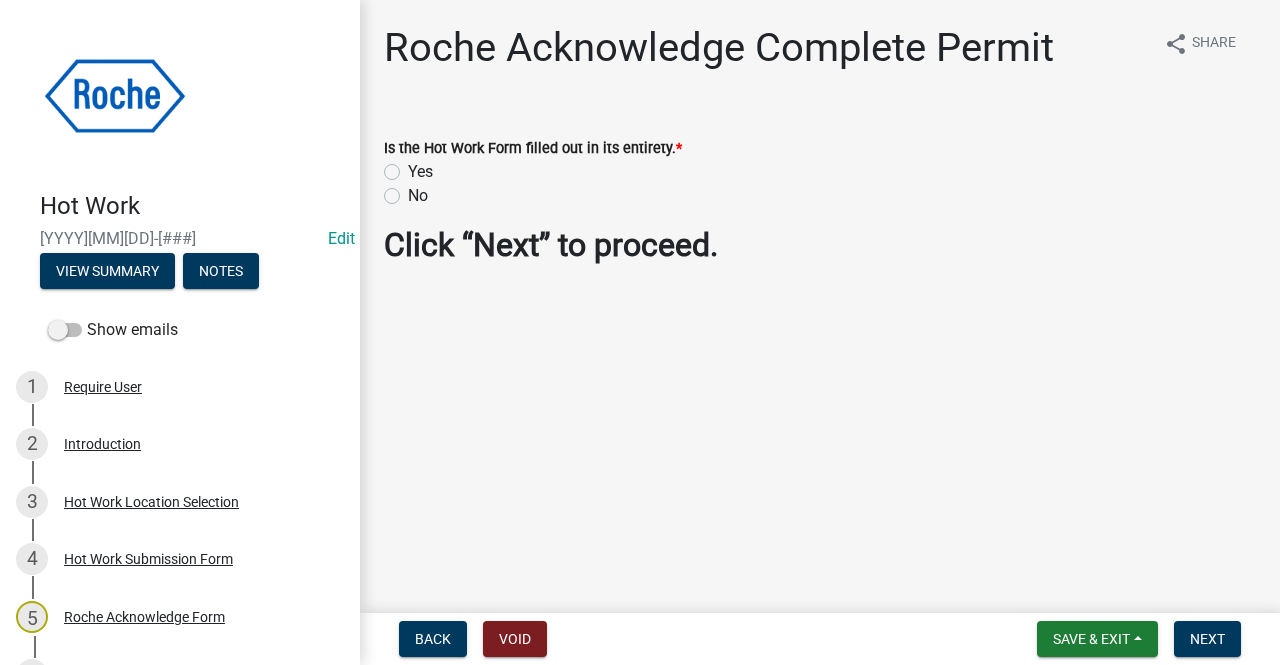 click on "Yes" 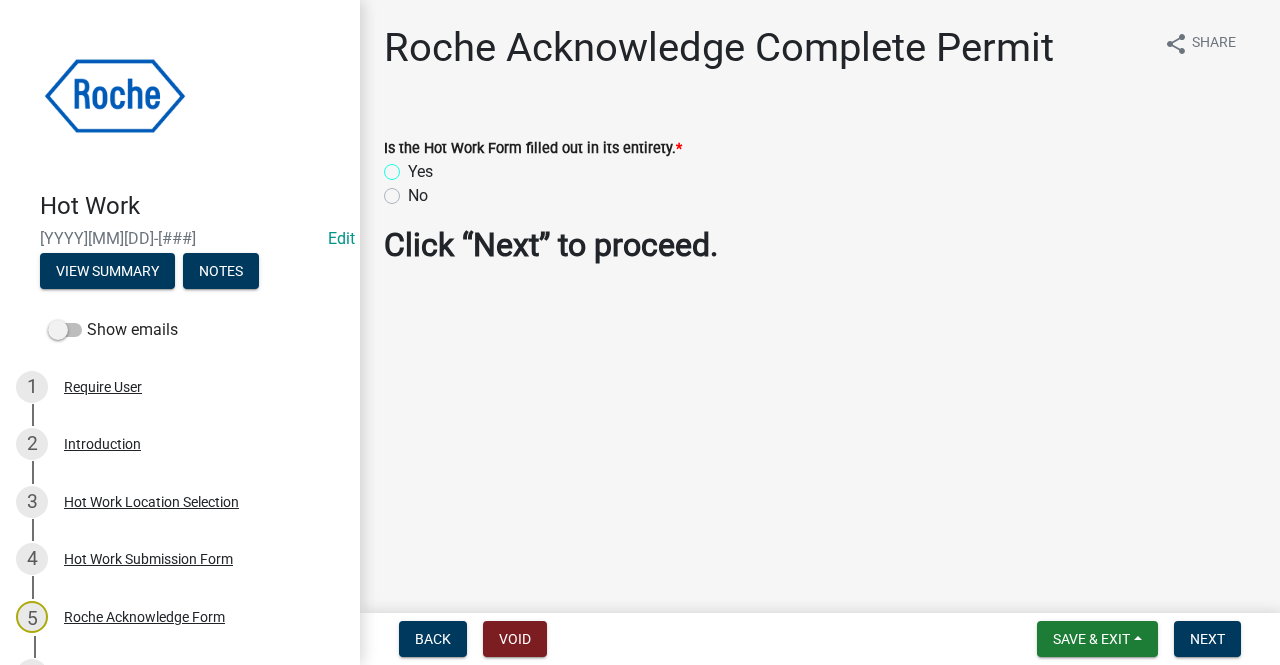 click on "Yes" at bounding box center (414, 166) 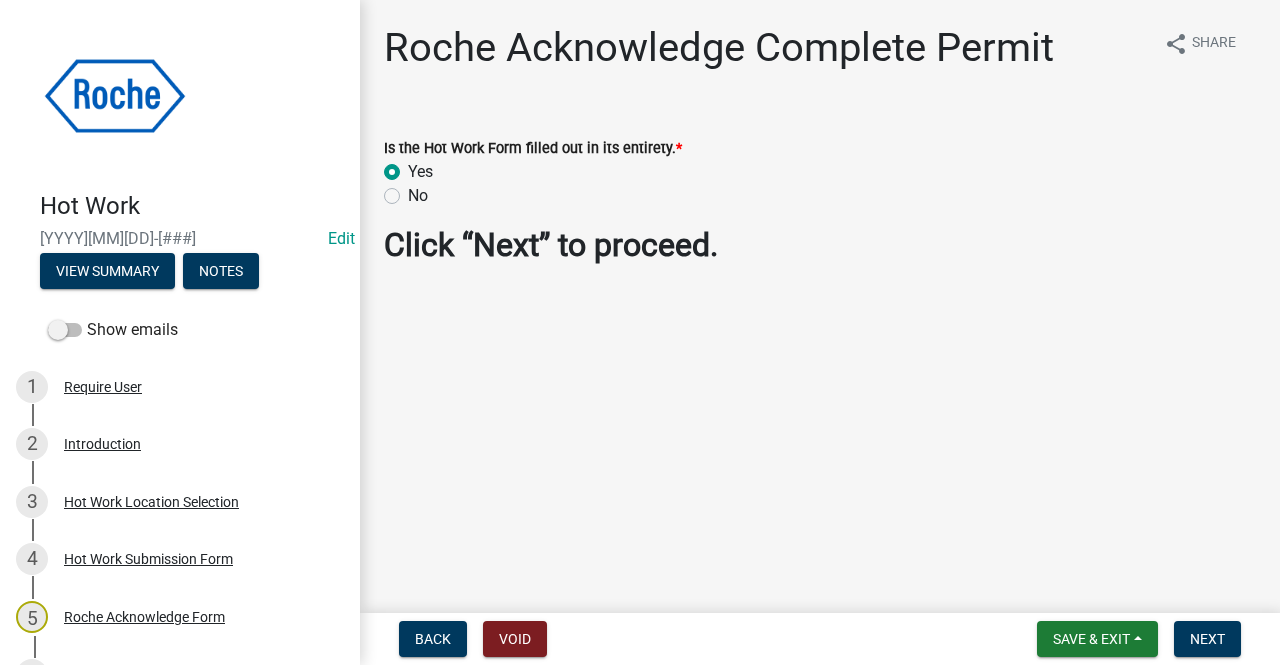radio on "true" 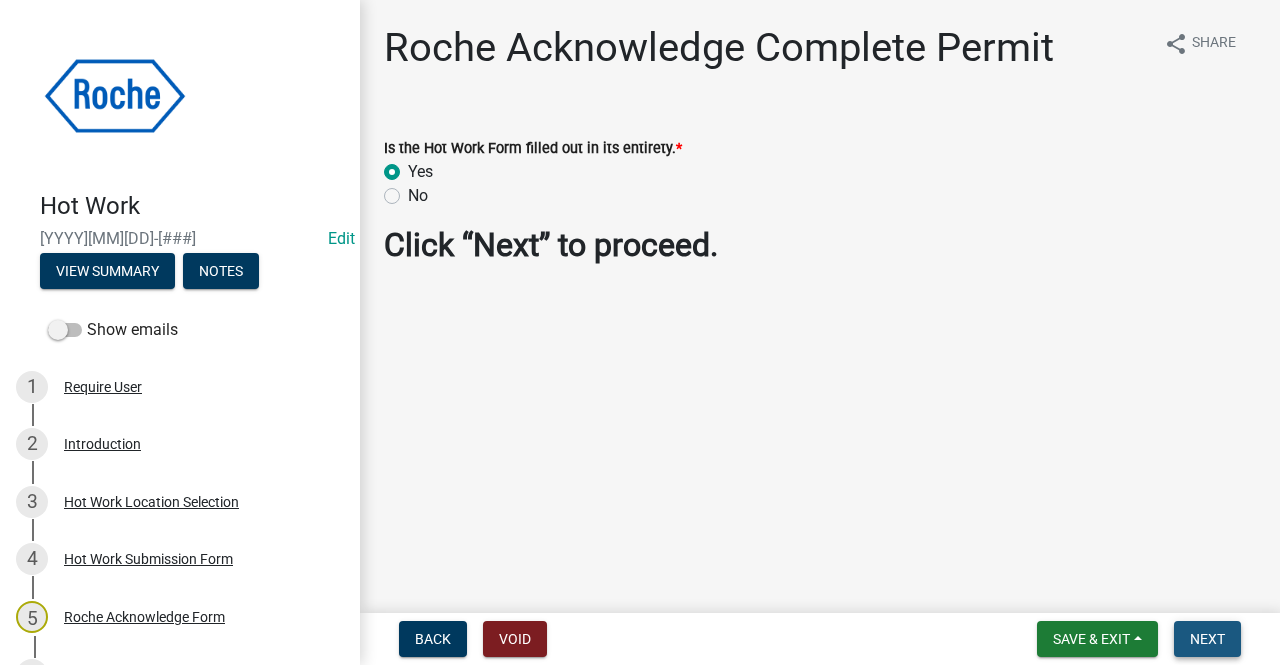 click on "Next" at bounding box center (1207, 639) 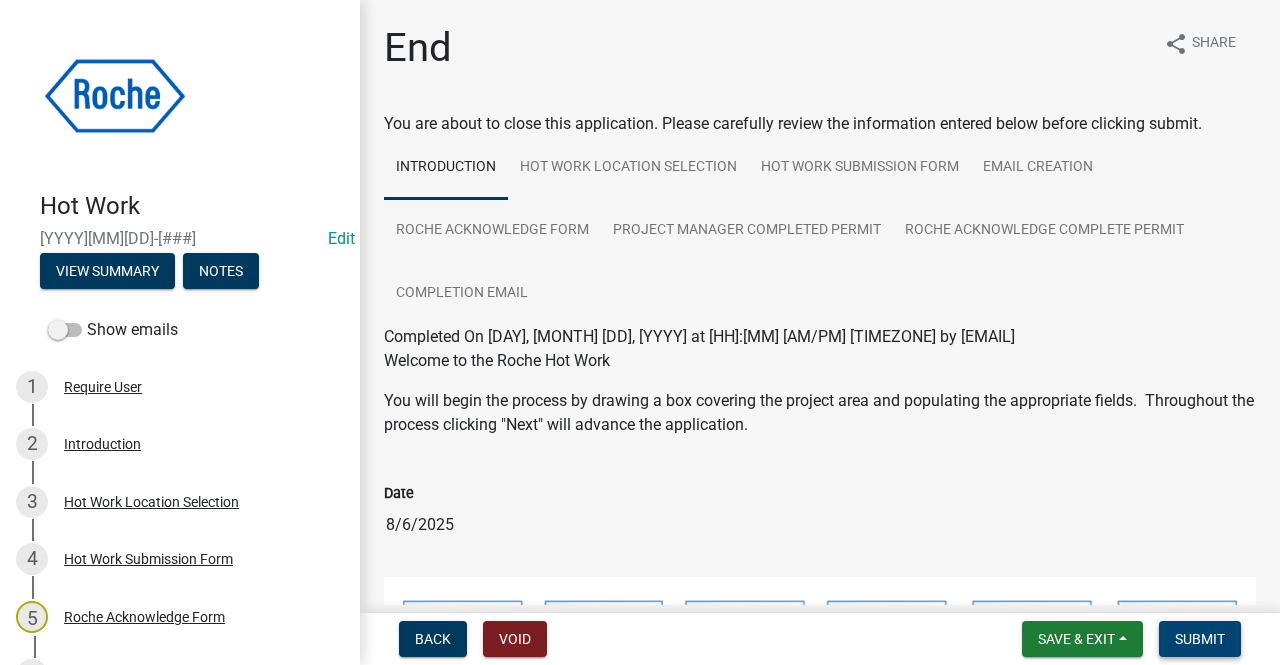 click on "Submit" at bounding box center (1200, 639) 